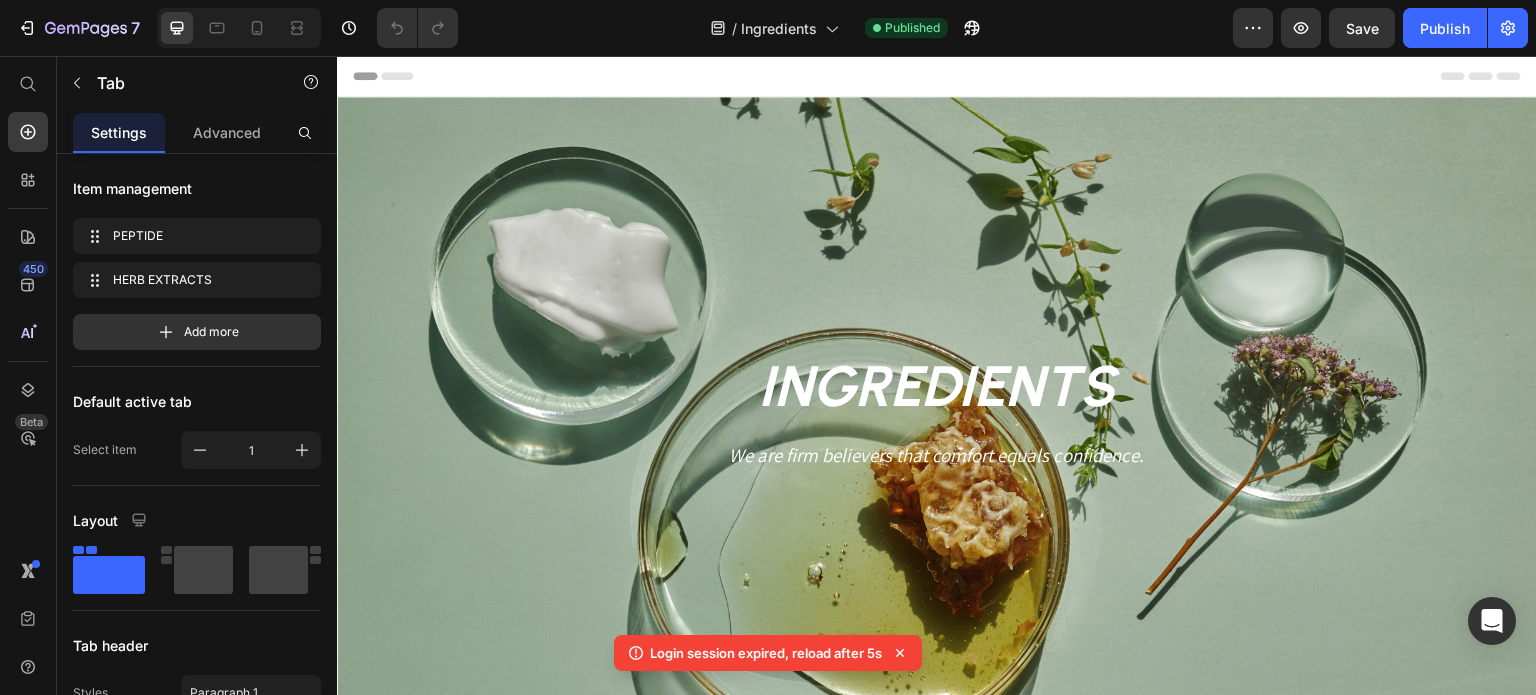 scroll, scrollTop: 1000, scrollLeft: 0, axis: vertical 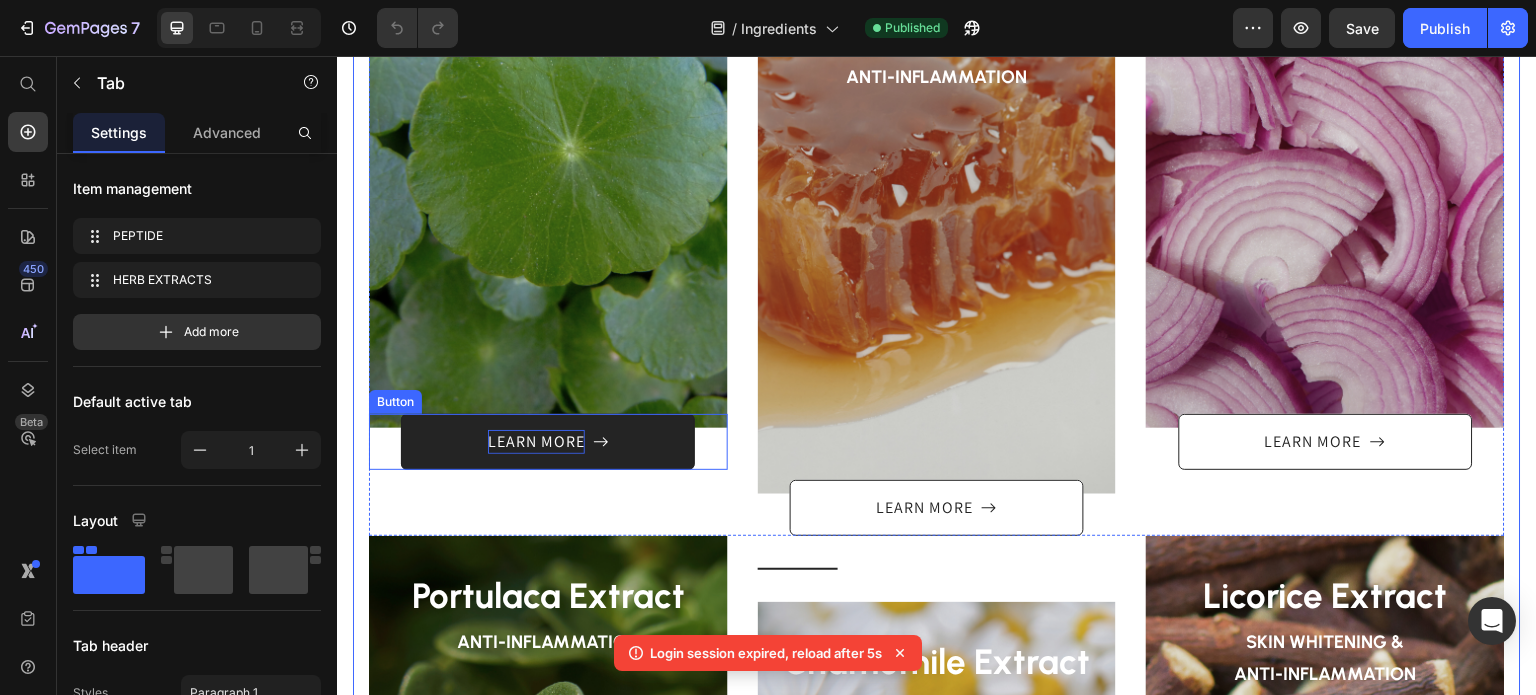 click on "LEARN MORE" at bounding box center [536, 442] 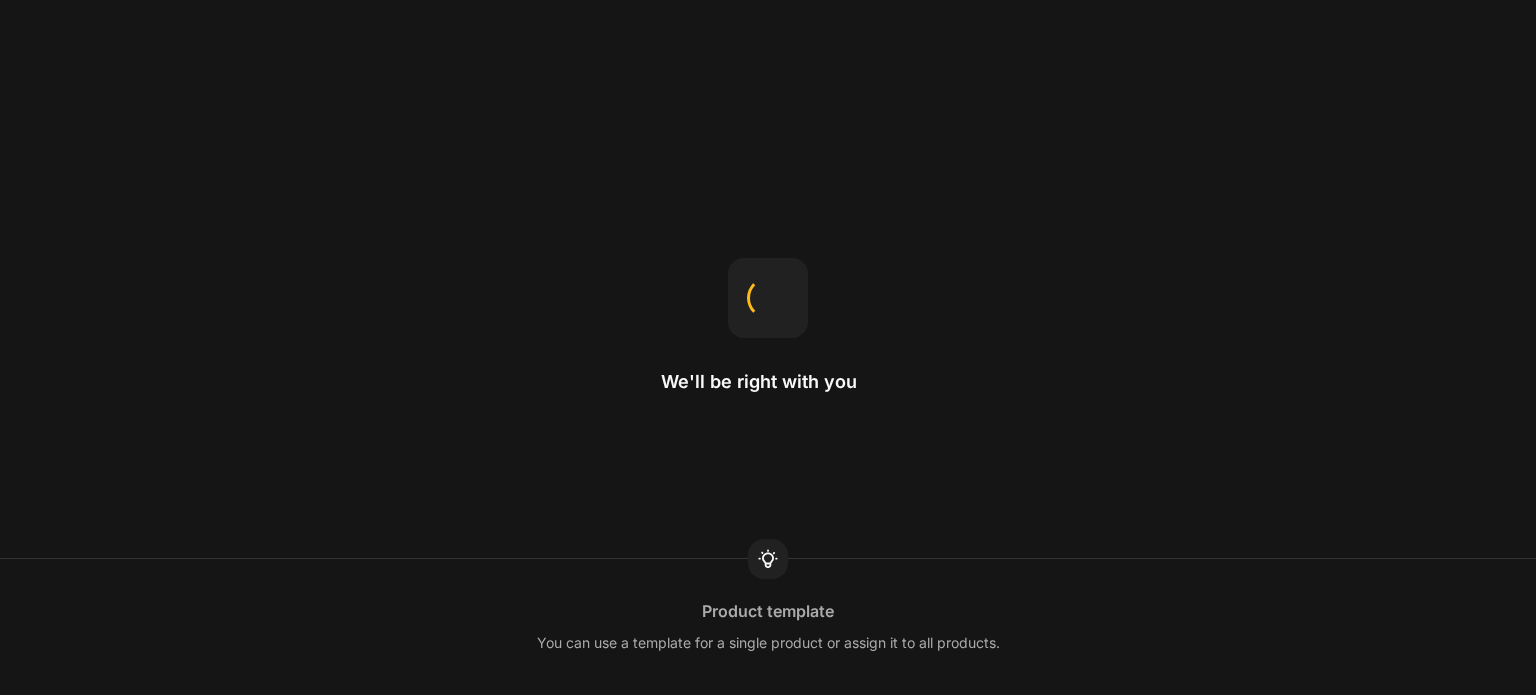 scroll, scrollTop: 0, scrollLeft: 0, axis: both 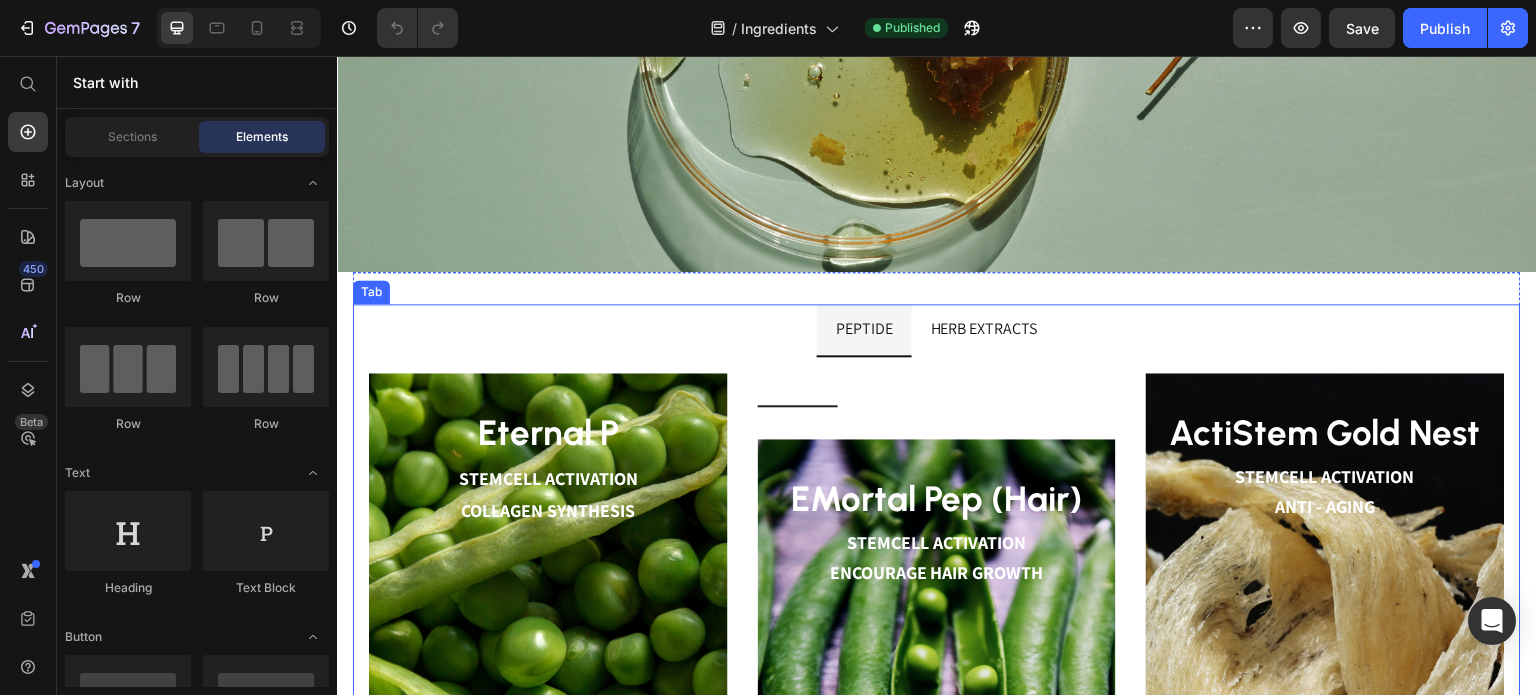 click on "HERB EXTRACTS" at bounding box center (984, 329) 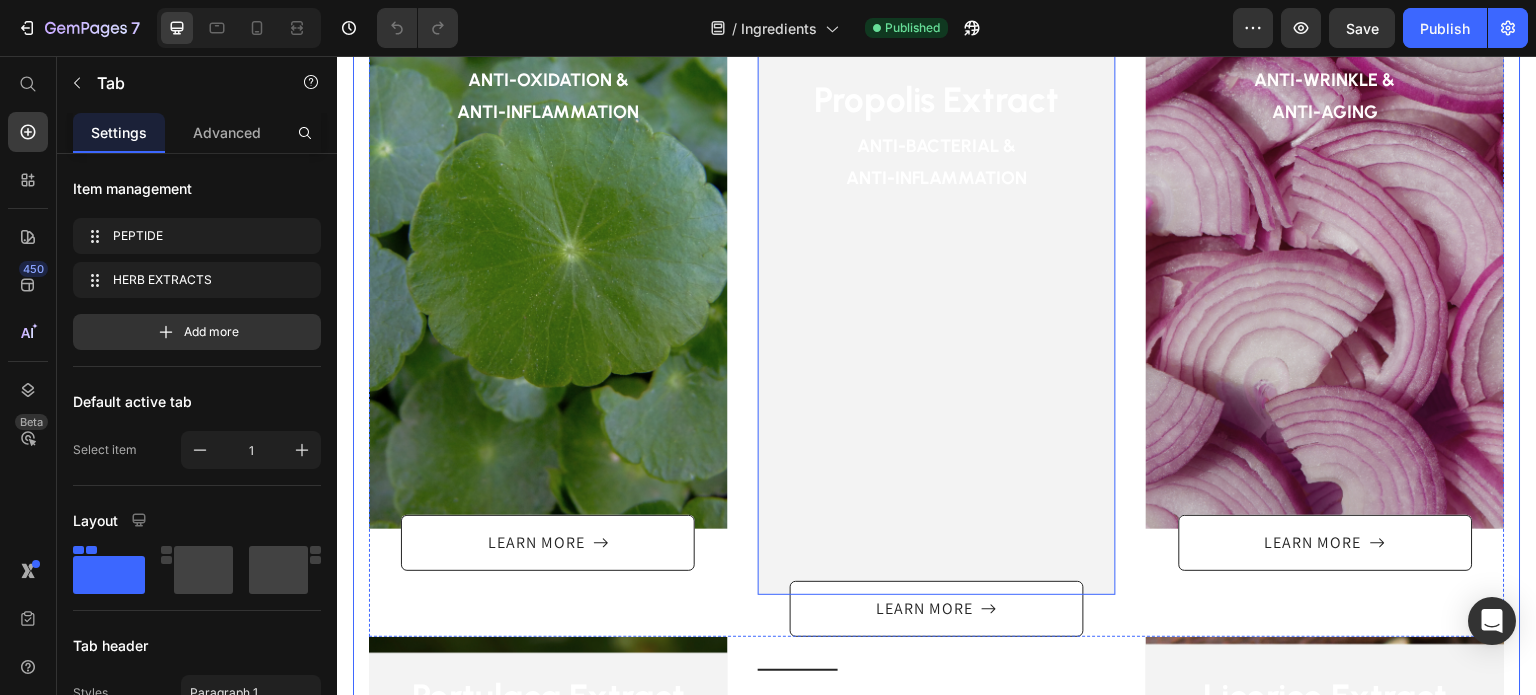 scroll, scrollTop: 1000, scrollLeft: 0, axis: vertical 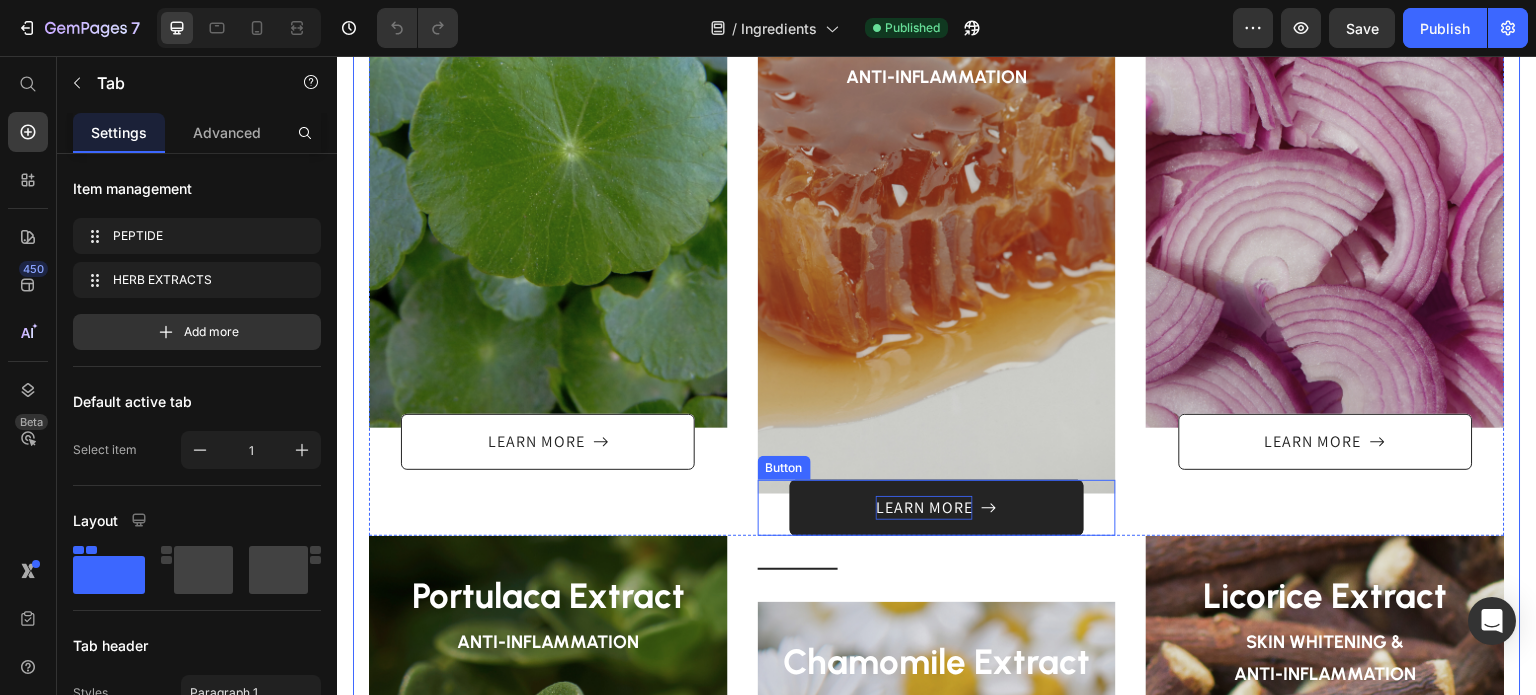 click on "LEARN MORE" at bounding box center [924, 508] 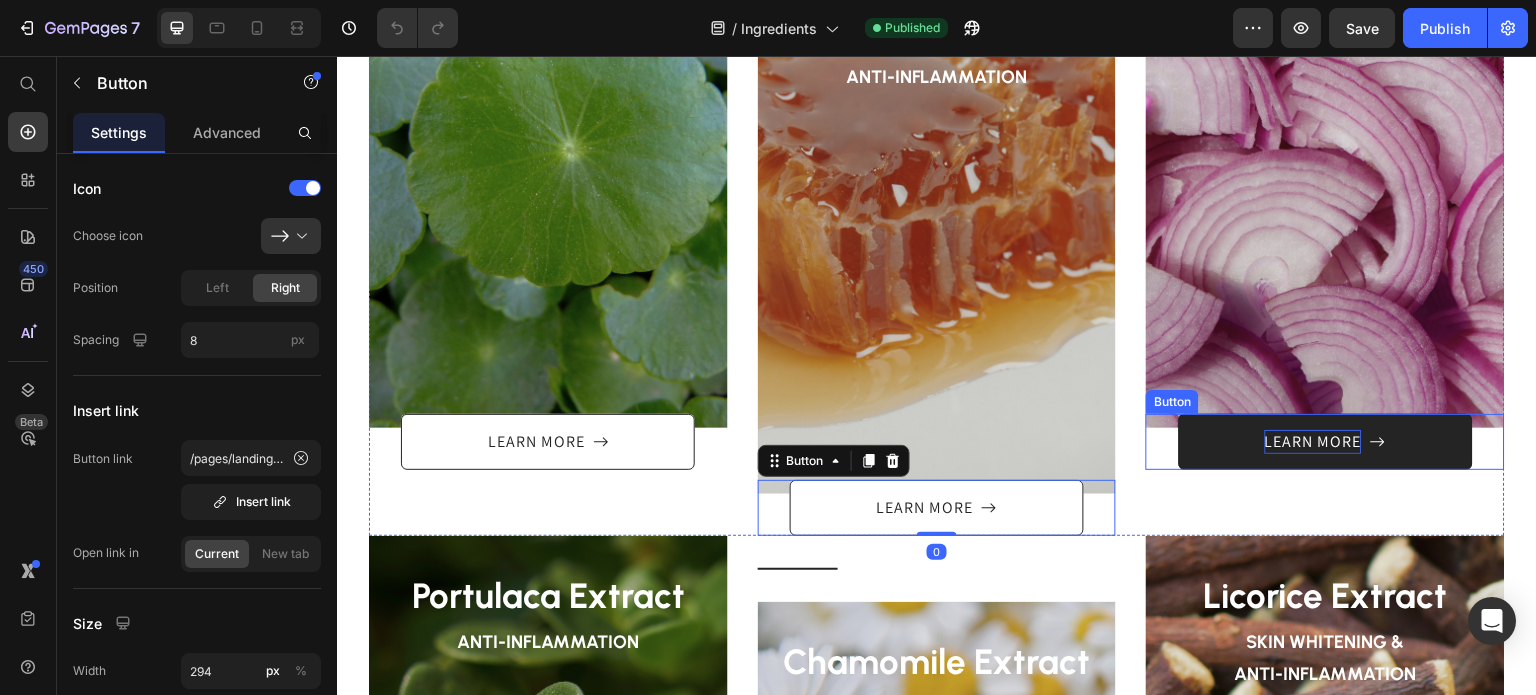 click on "LEARN MORE" at bounding box center [1313, 442] 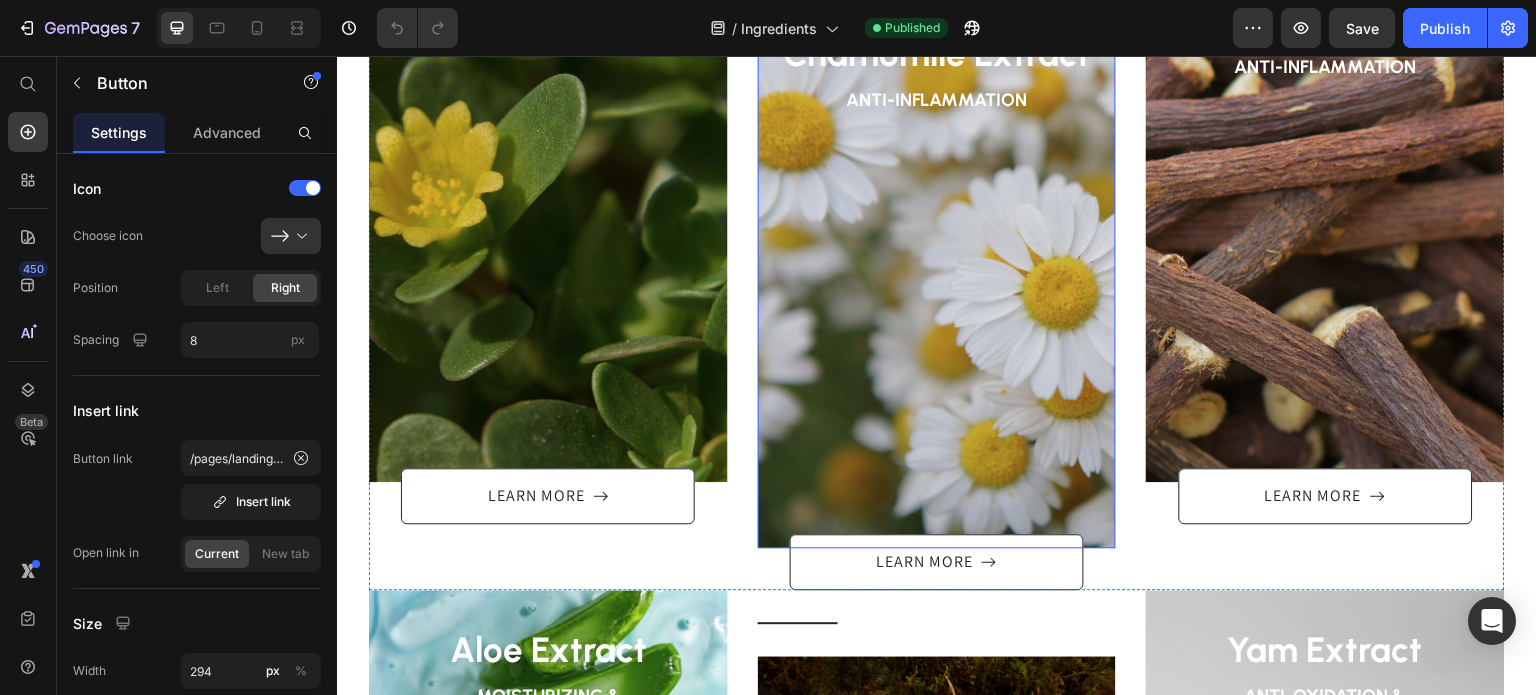scroll, scrollTop: 1800, scrollLeft: 0, axis: vertical 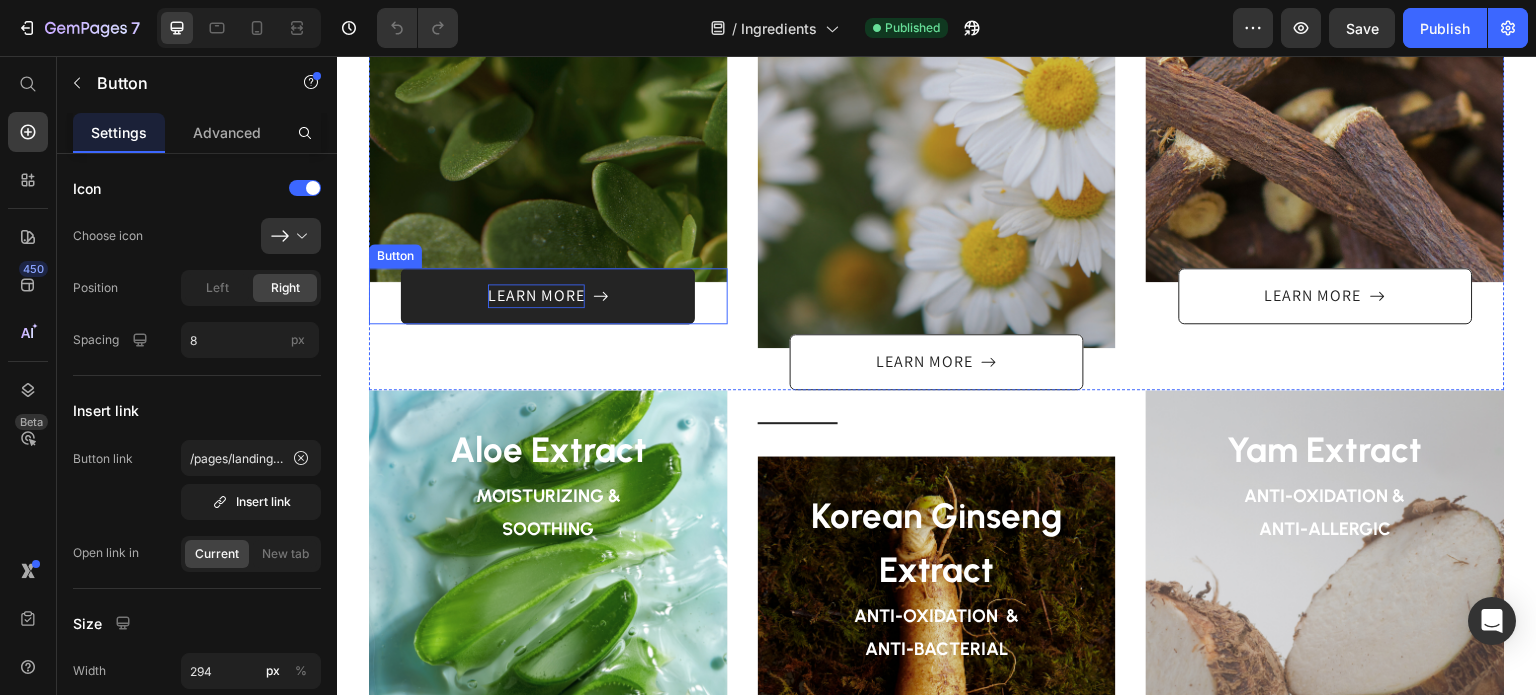 click on "LEARN MORE" at bounding box center (536, 296) 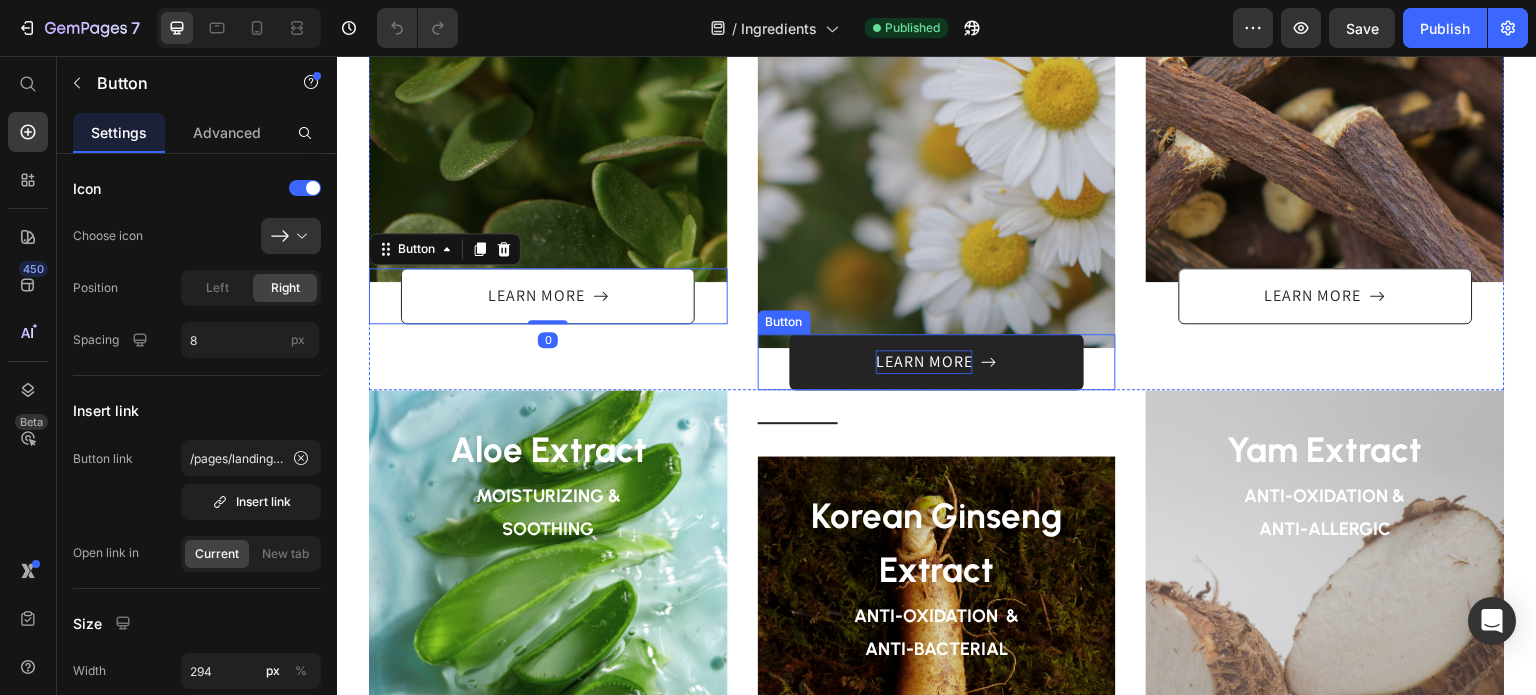 click on "LEARN MORE" at bounding box center (924, 362) 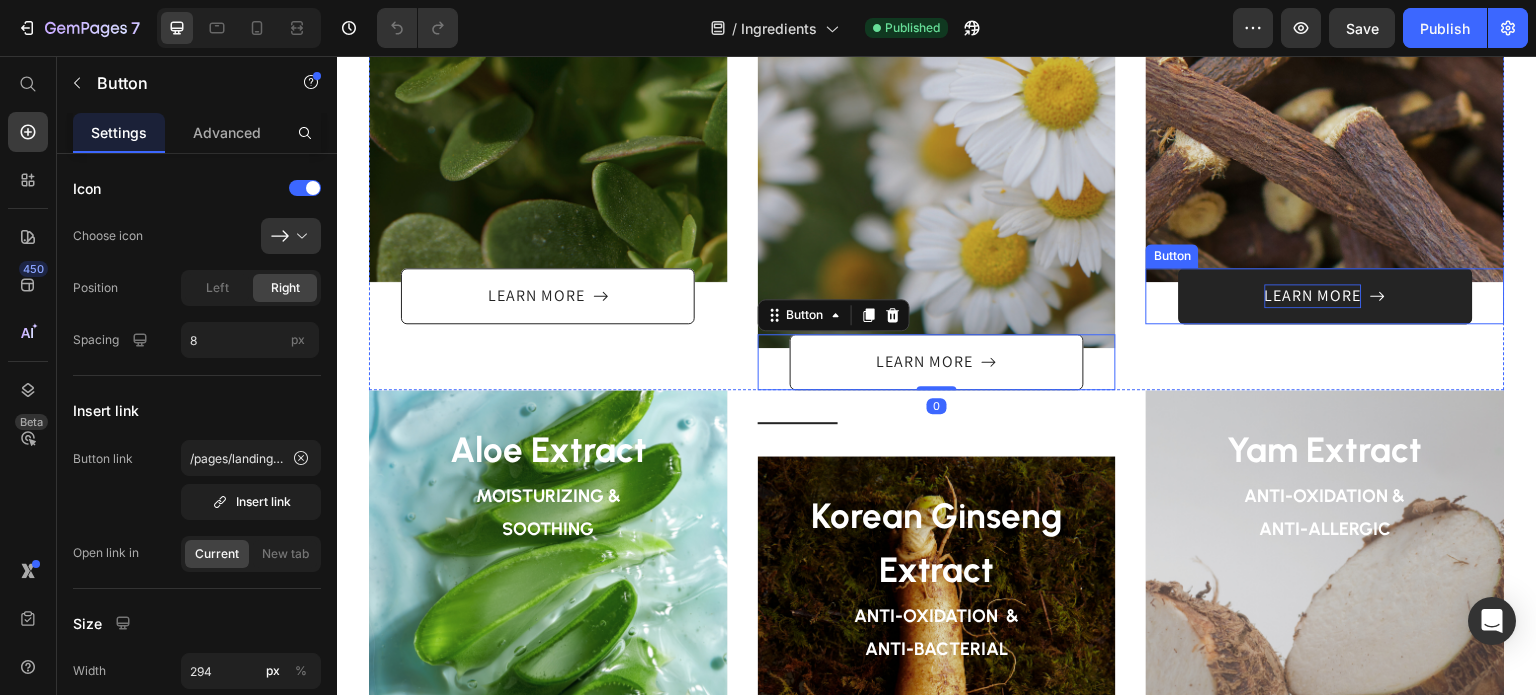 click on "LEARN MORE" at bounding box center (1313, 296) 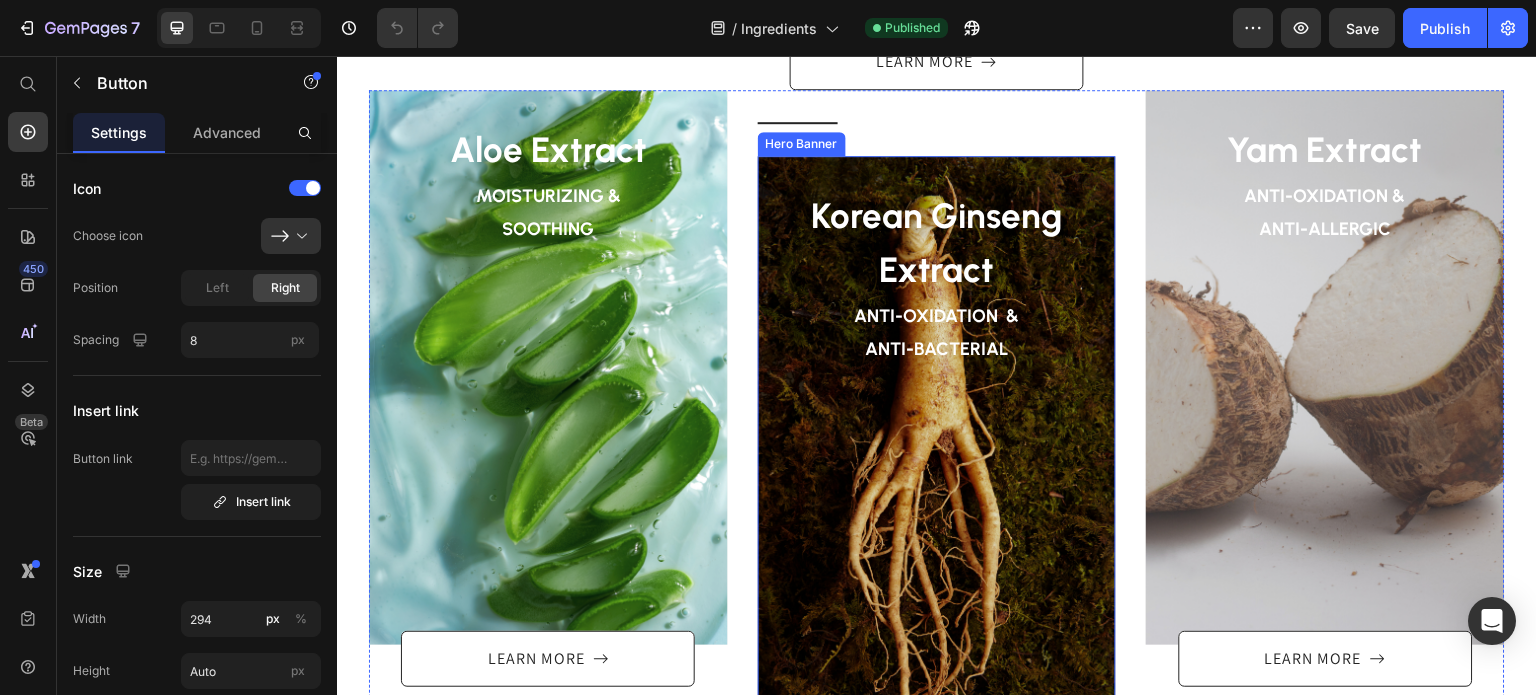 scroll, scrollTop: 2300, scrollLeft: 0, axis: vertical 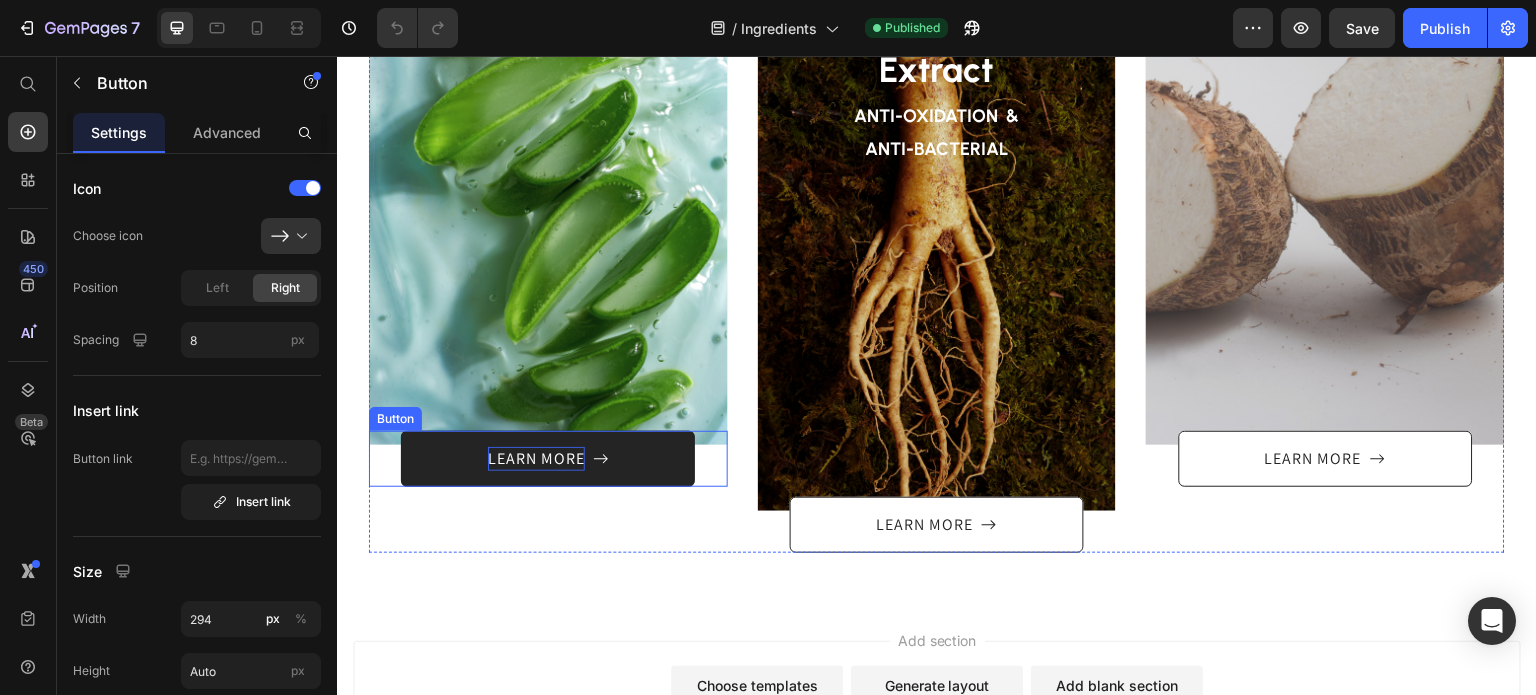 click on "LEARN MORE" at bounding box center (536, 459) 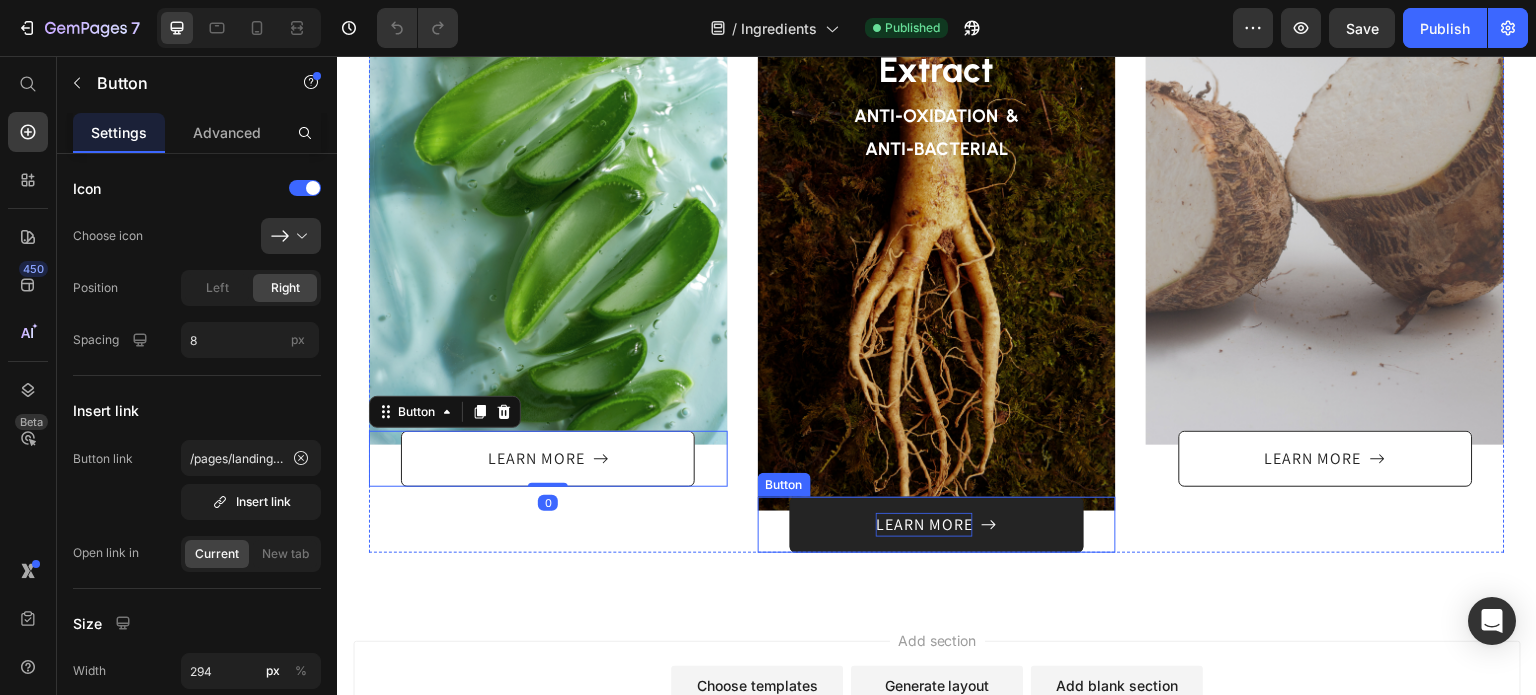 click on "LEARN MORE" at bounding box center [924, 525] 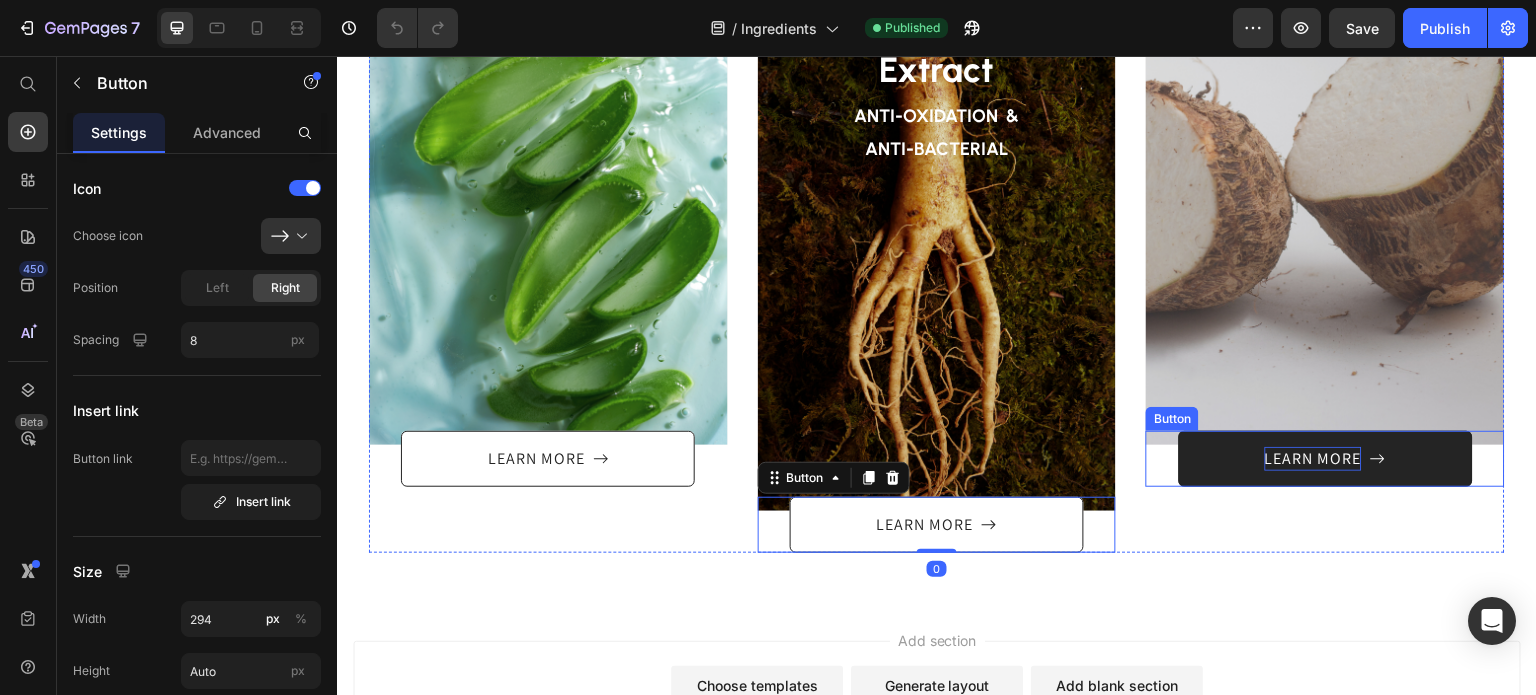 click on "LEARN MORE" at bounding box center (1313, 459) 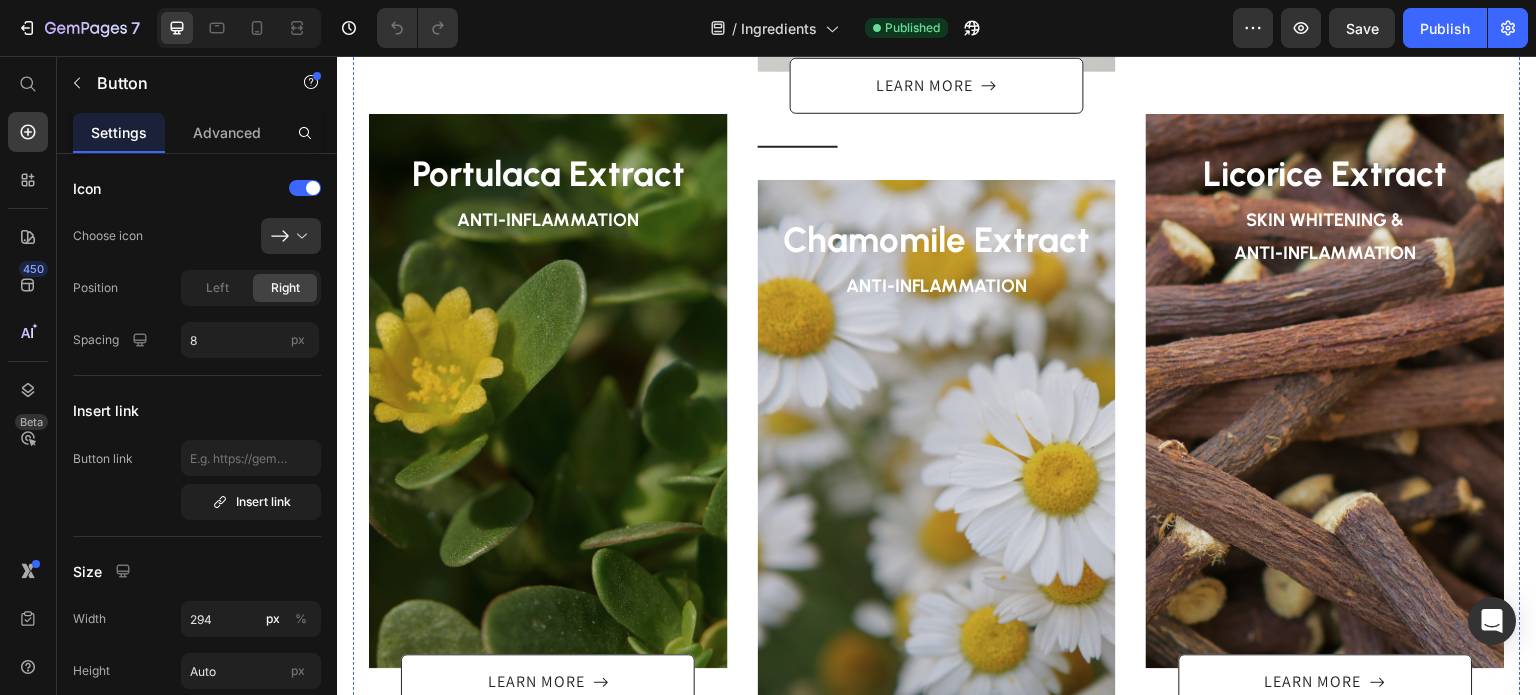 scroll, scrollTop: 1300, scrollLeft: 0, axis: vertical 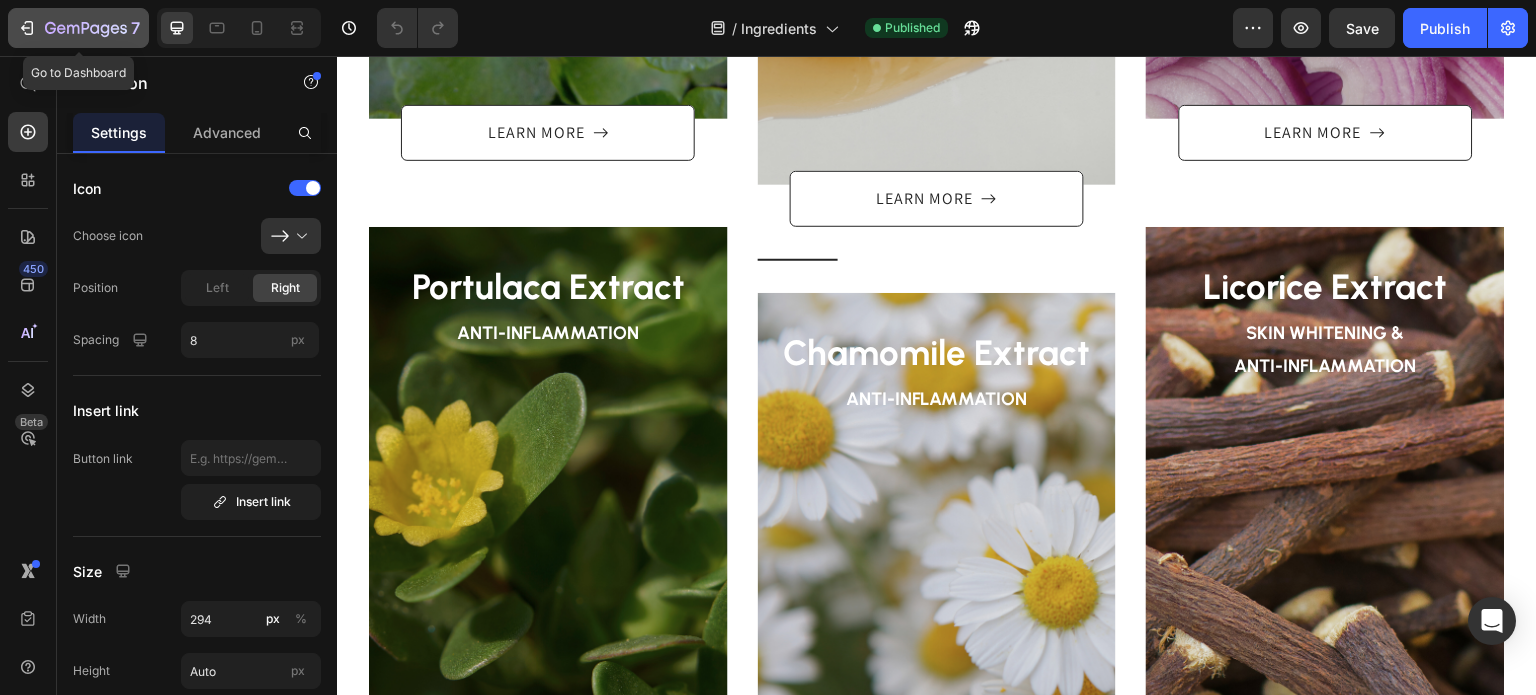 click 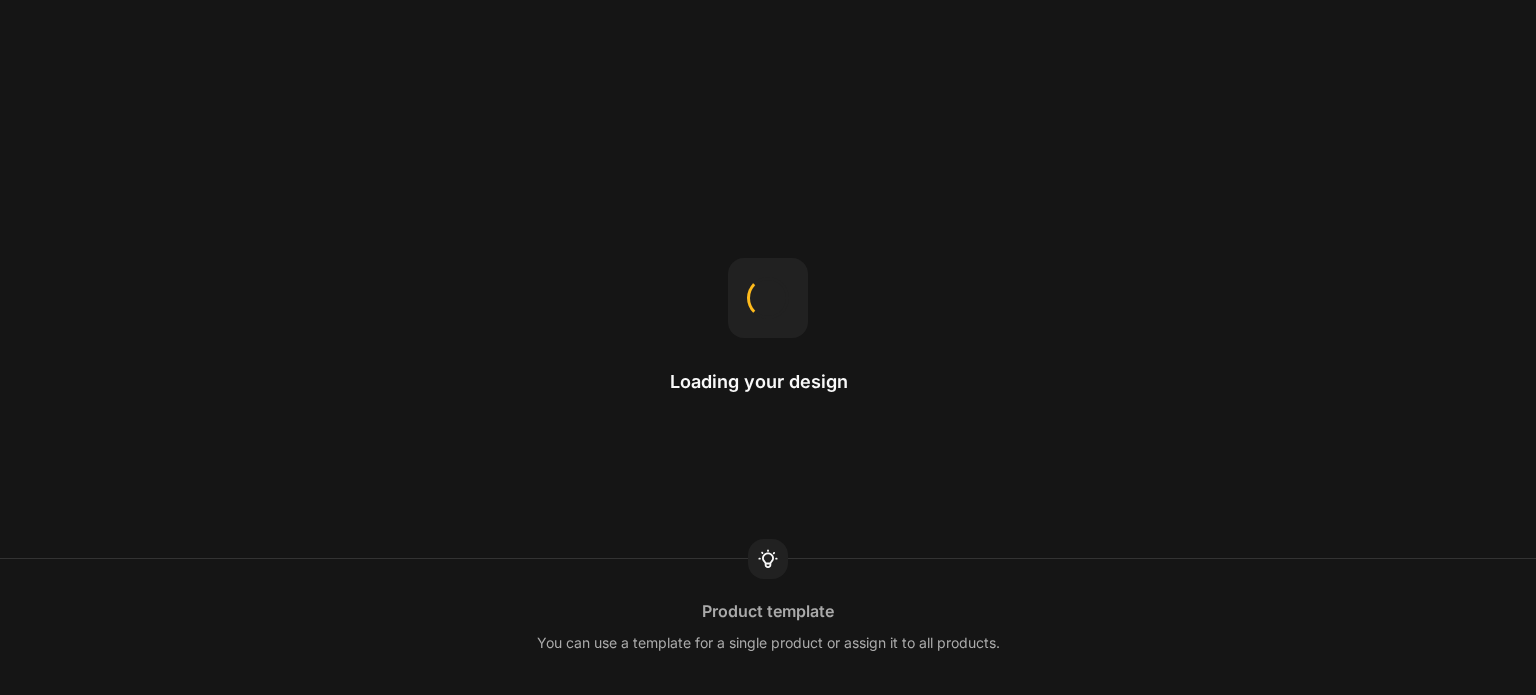 scroll, scrollTop: 0, scrollLeft: 0, axis: both 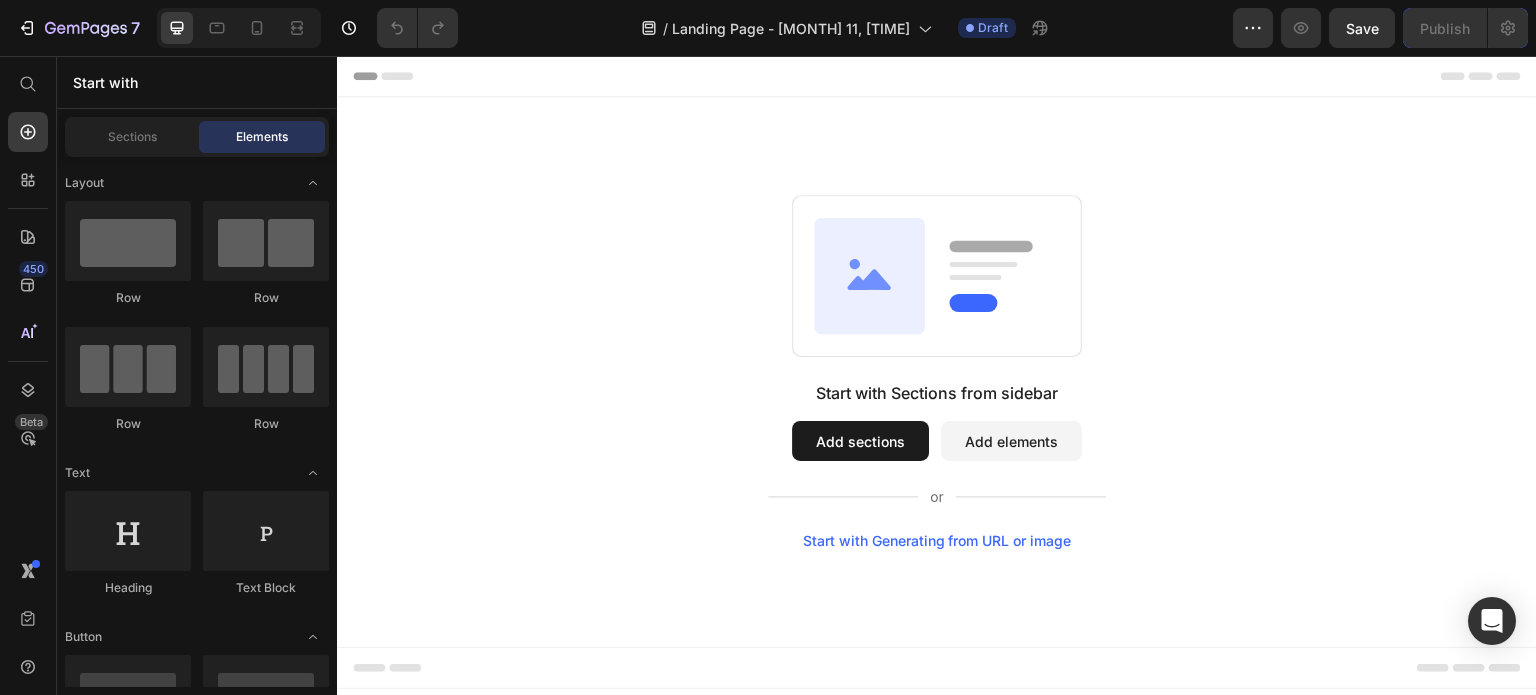 click 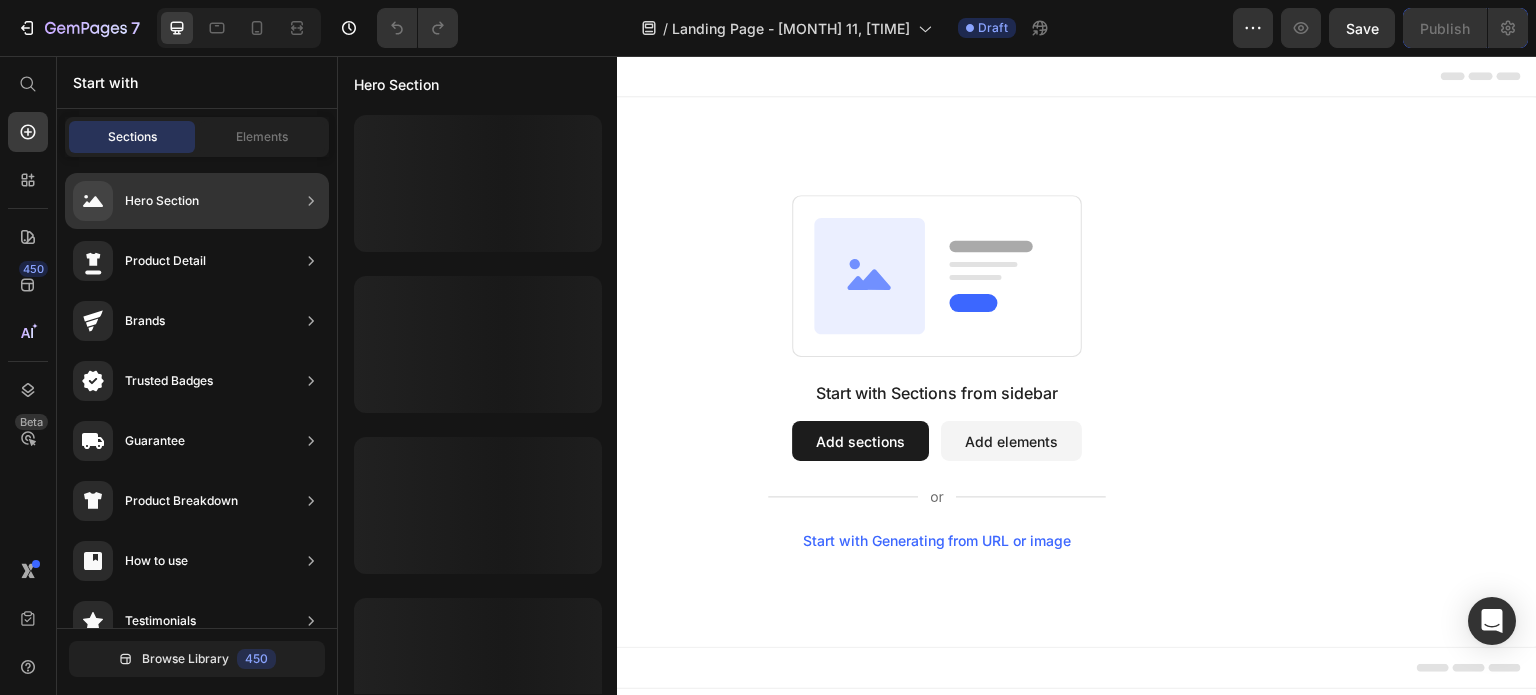 click 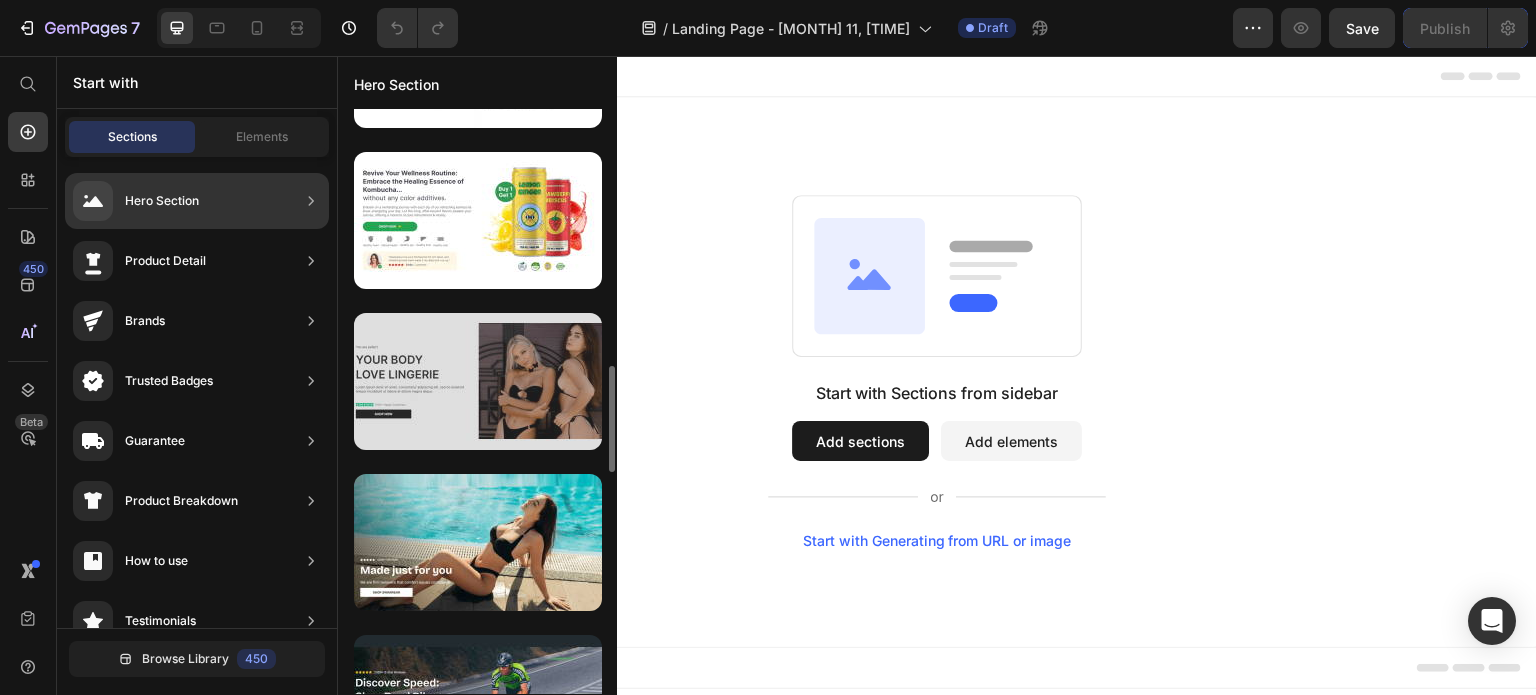 scroll, scrollTop: 1512, scrollLeft: 0, axis: vertical 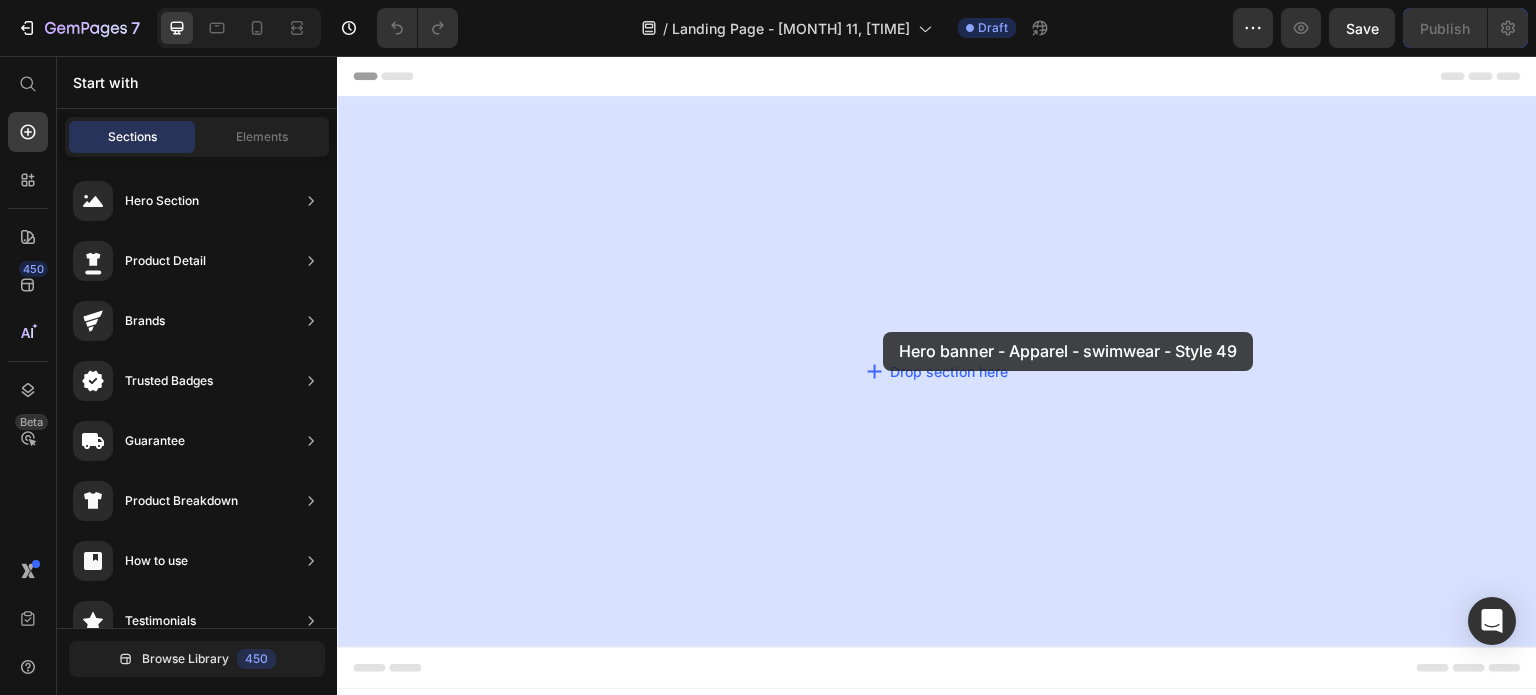 drag, startPoint x: 851, startPoint y: 487, endPoint x: 883, endPoint y: 332, distance: 158.26875 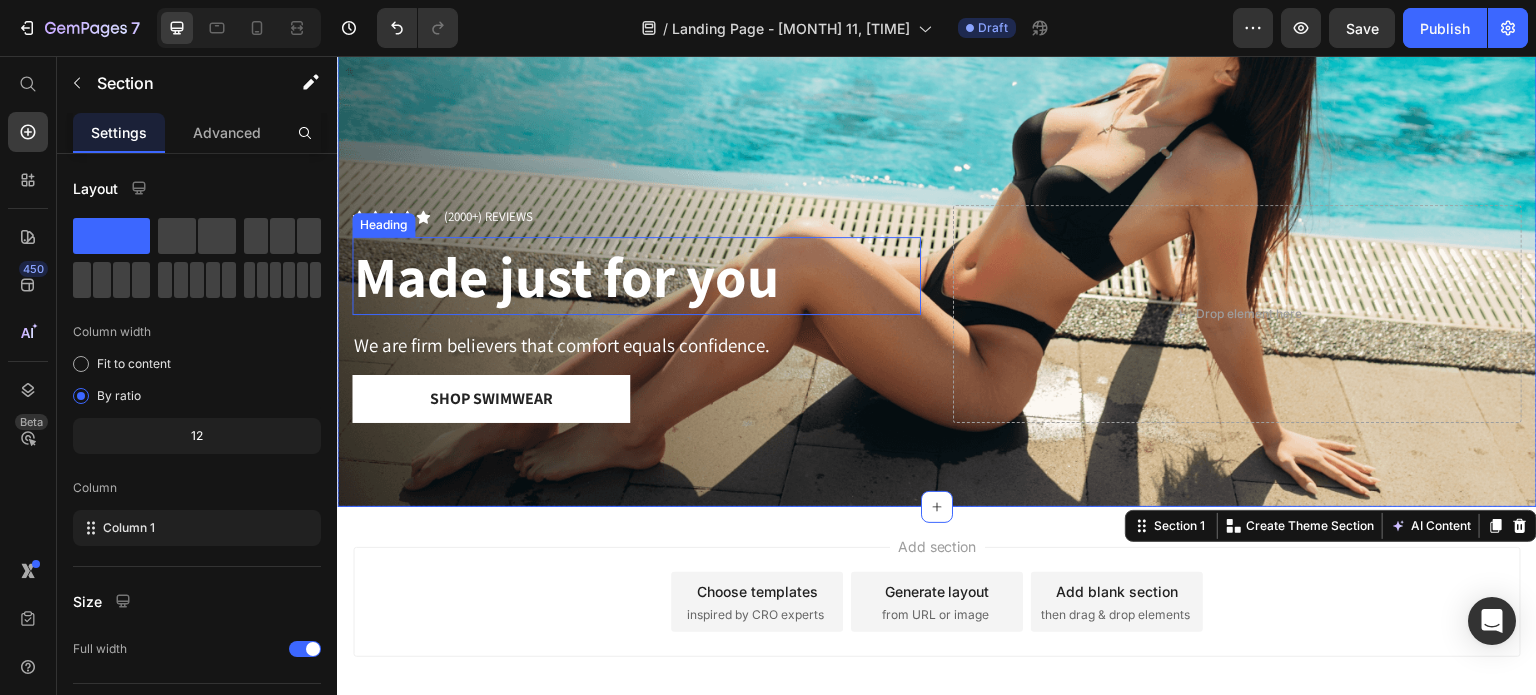 scroll, scrollTop: 64, scrollLeft: 0, axis: vertical 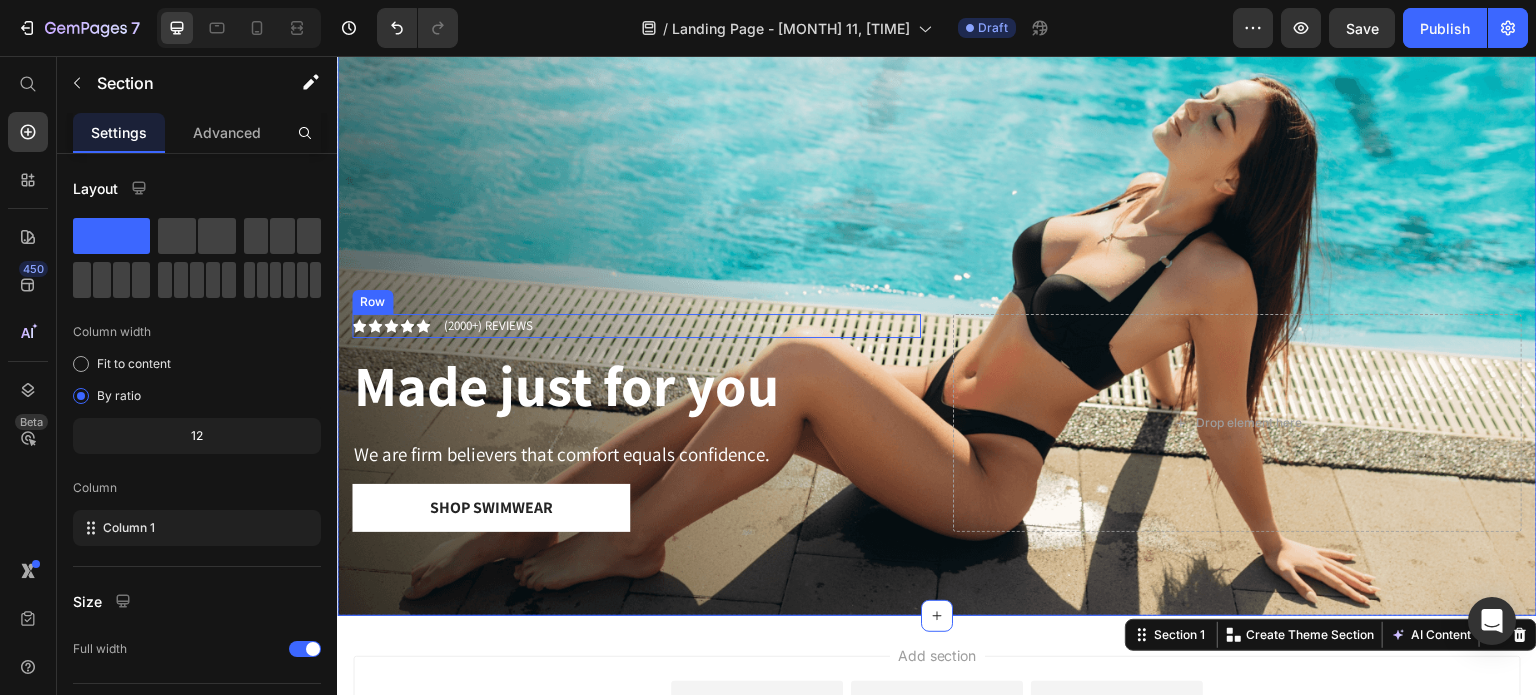 click on "Icon Icon Icon Icon Icon Icon List (2000+) REVIEWS Text Block Row" at bounding box center [636, 326] 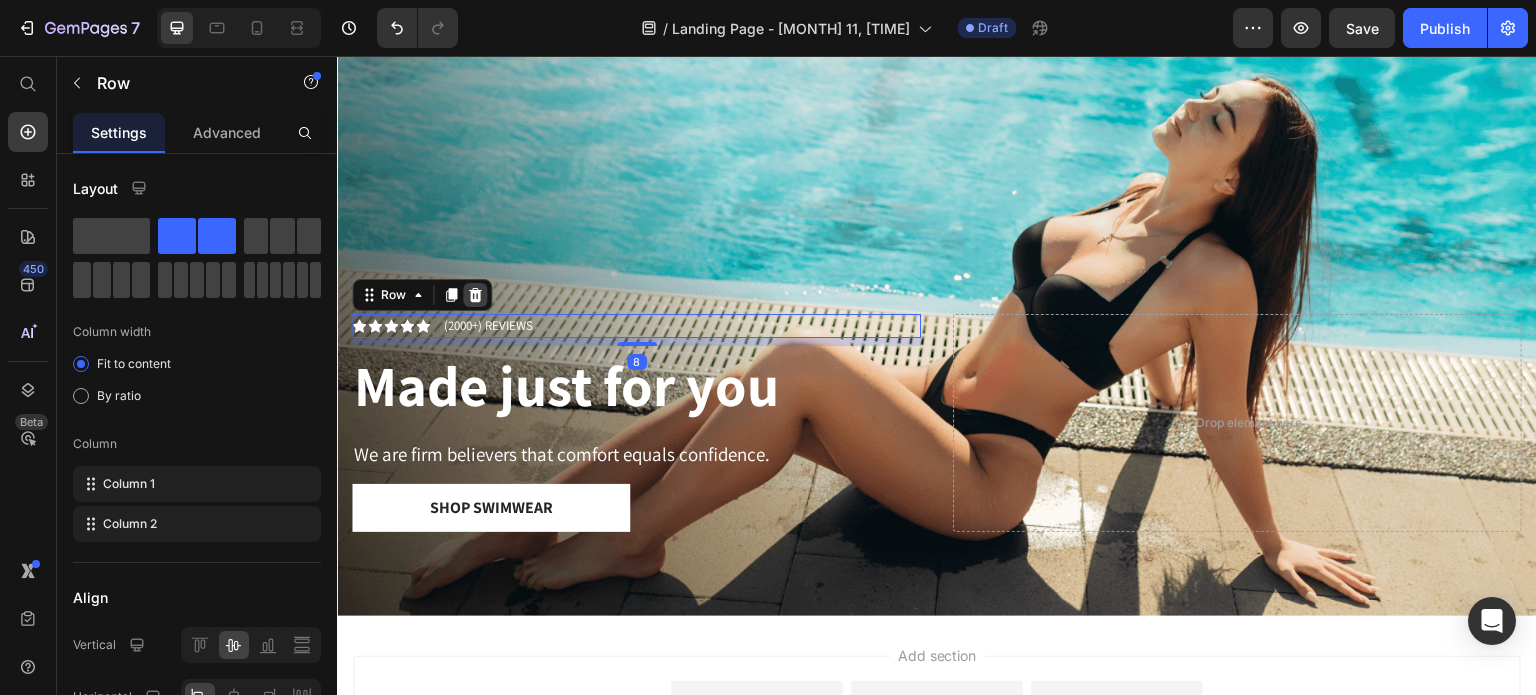 click 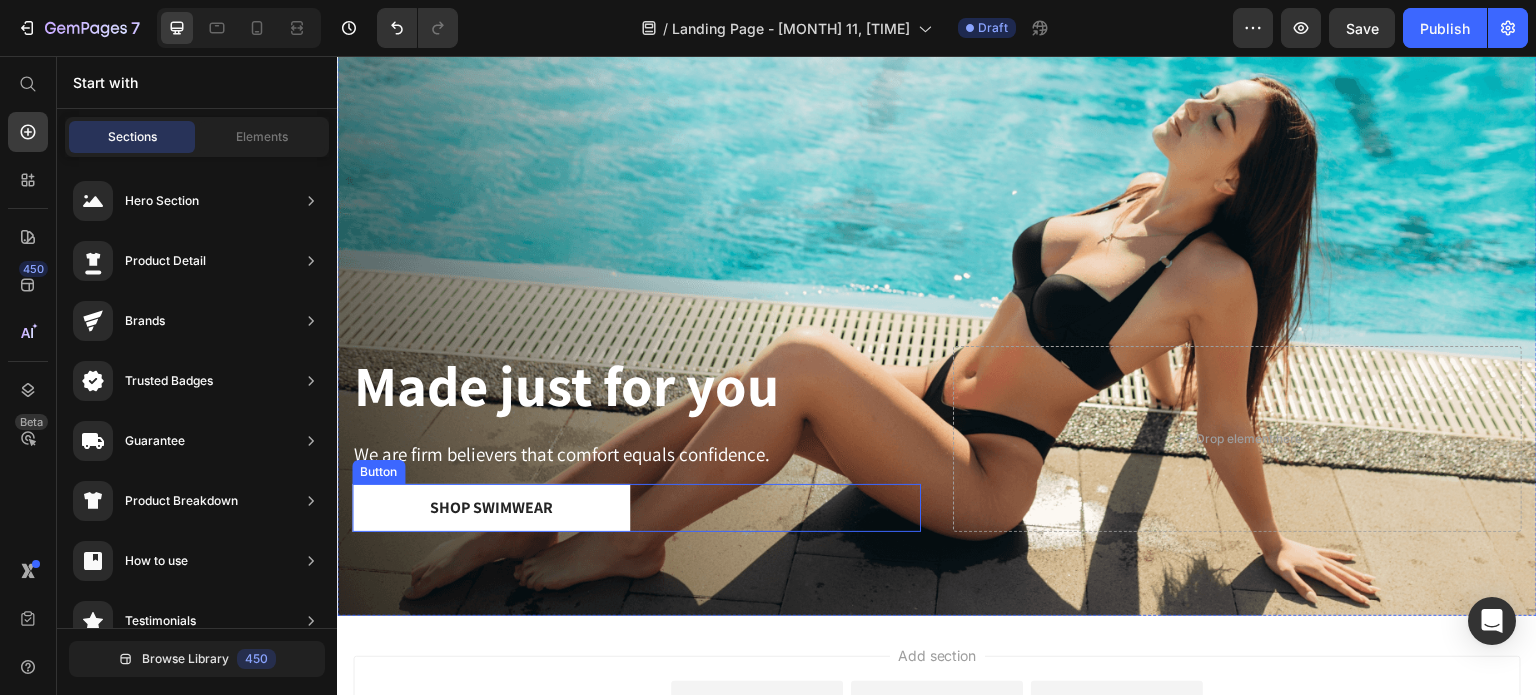 click on "Shop Swimwear Button" at bounding box center (636, 508) 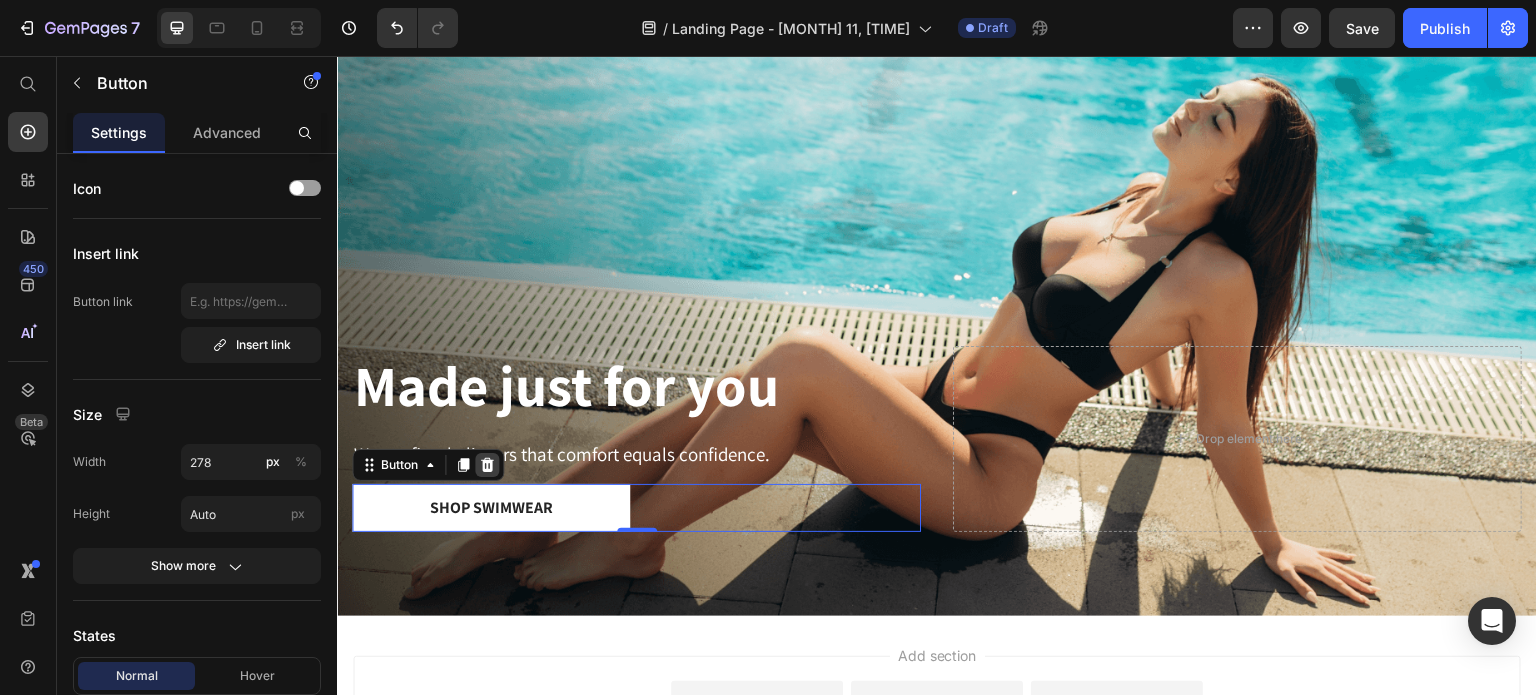 click at bounding box center (487, 465) 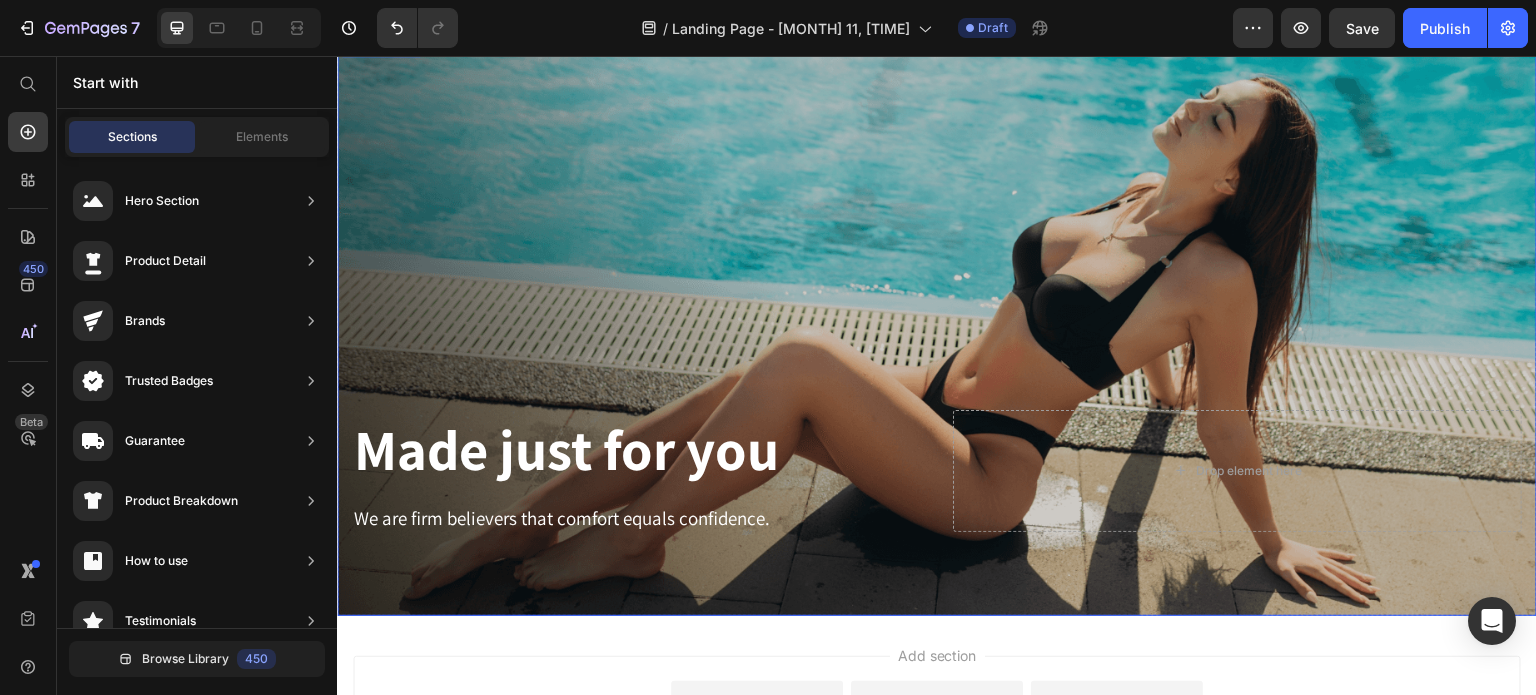click at bounding box center (937, 324) 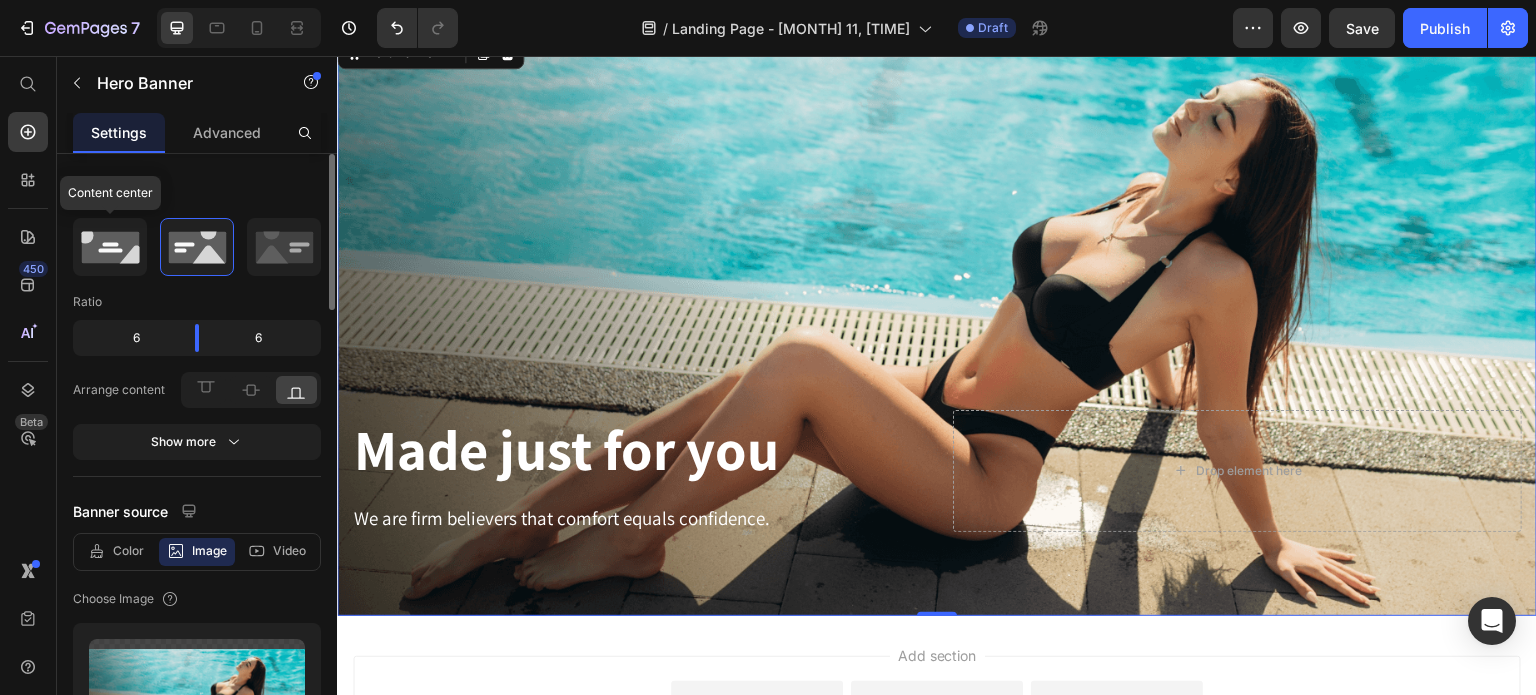 click 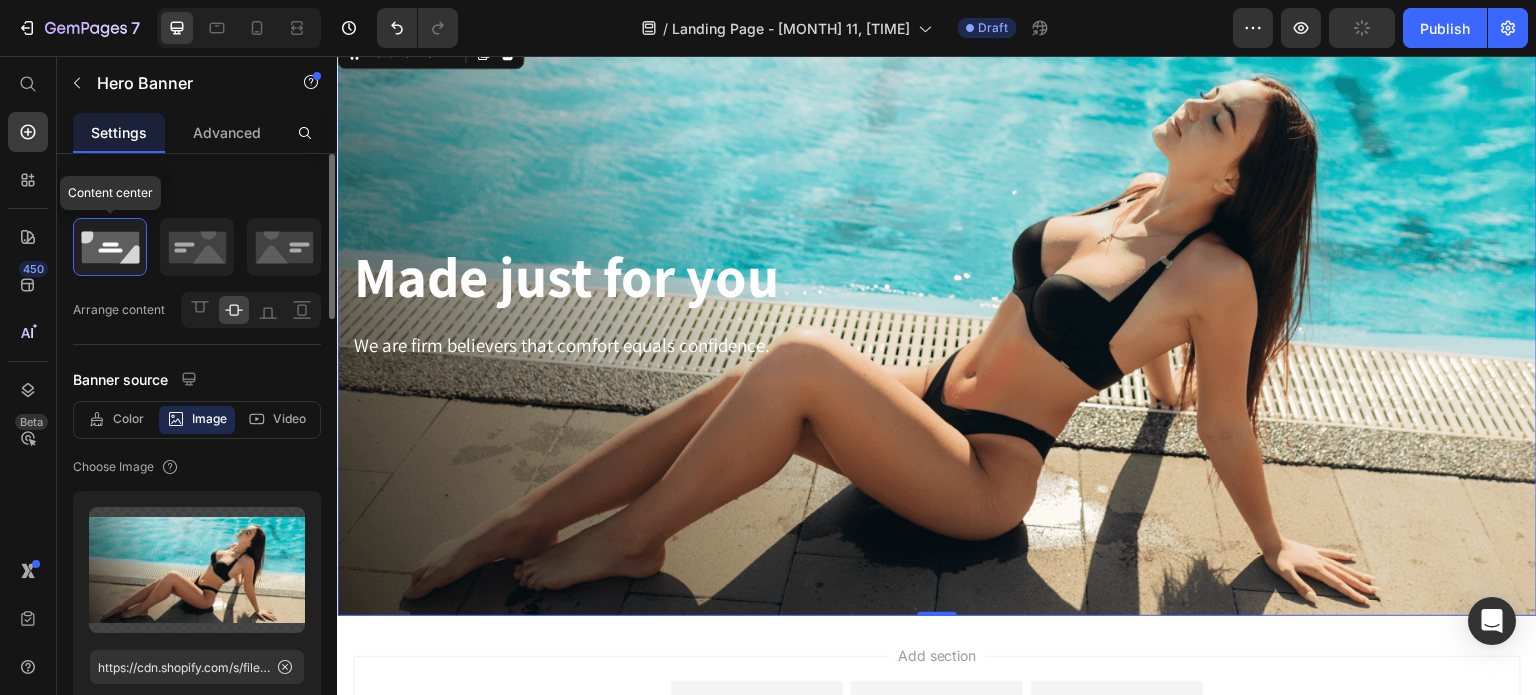 type on "https://cdn.shopify.com/s/files/1/0687/0515/7336/files/gempages_502328351000626206-209c1f17-dfd4-4e90-850e-a419ed019d2e.png" 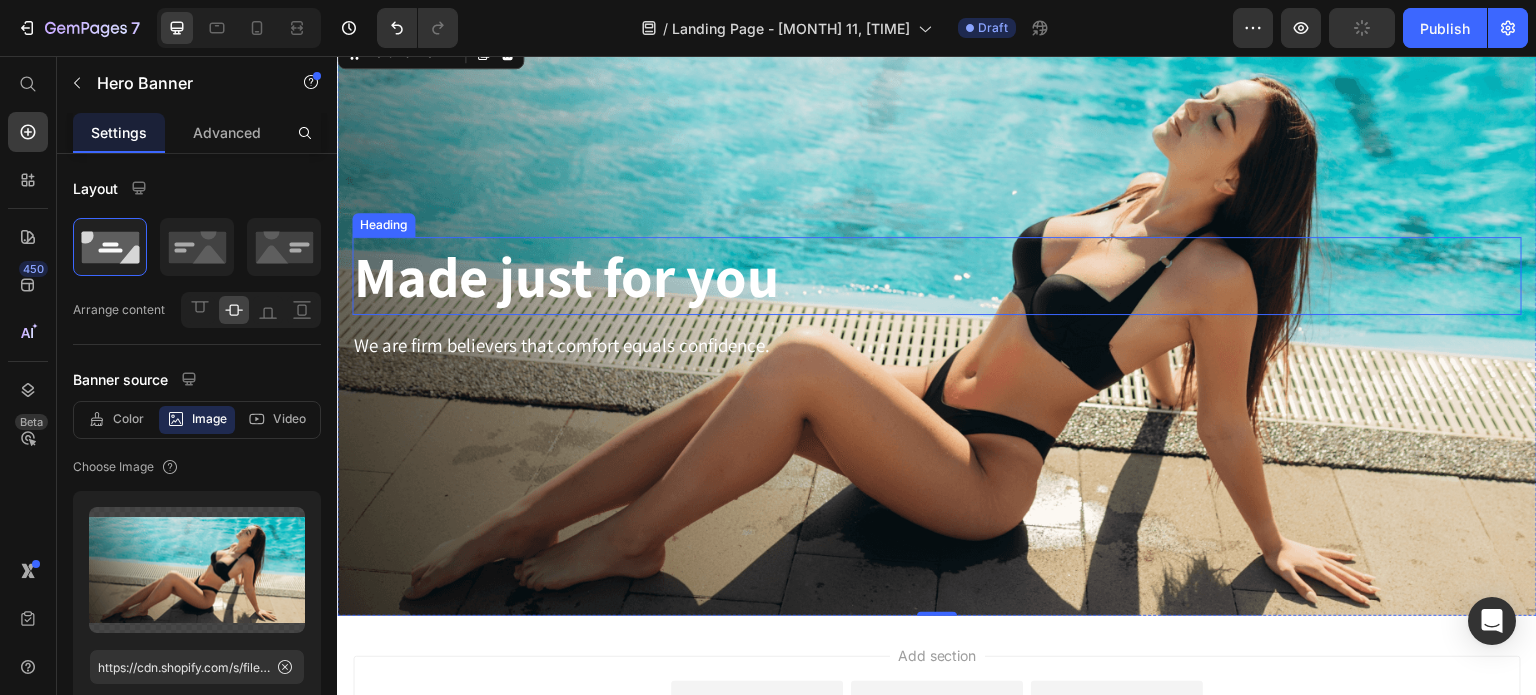 click on "Made just for you" at bounding box center (566, 276) 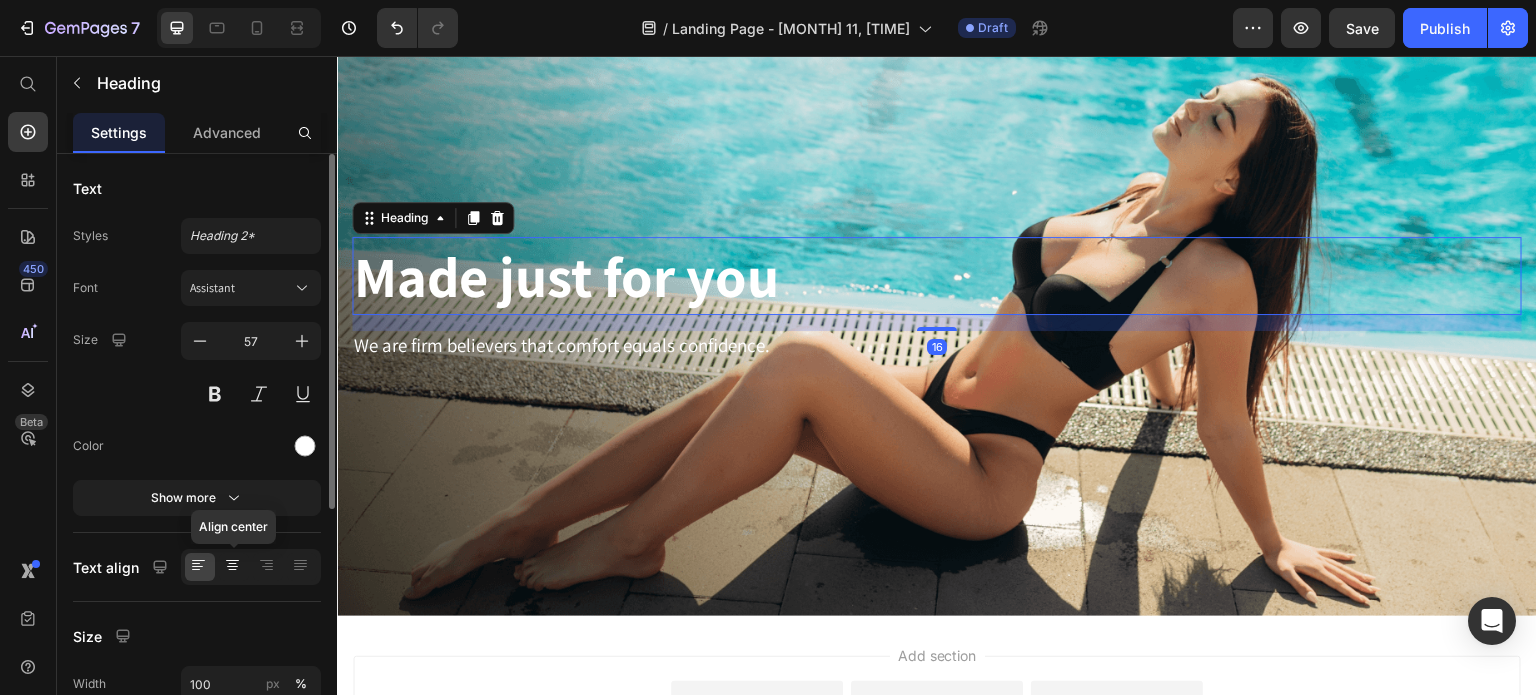 click 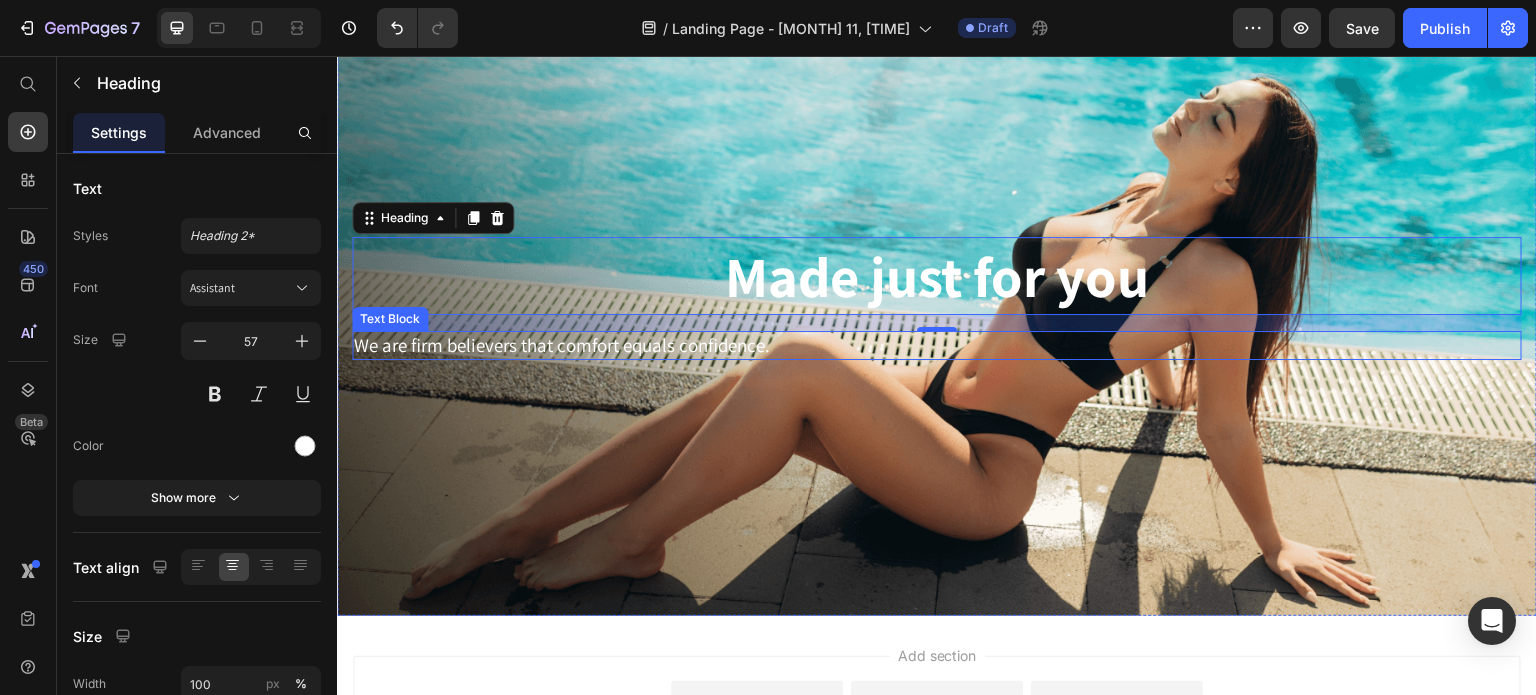 click on "We are firm believers that comfort equals confidence." at bounding box center (937, 345) 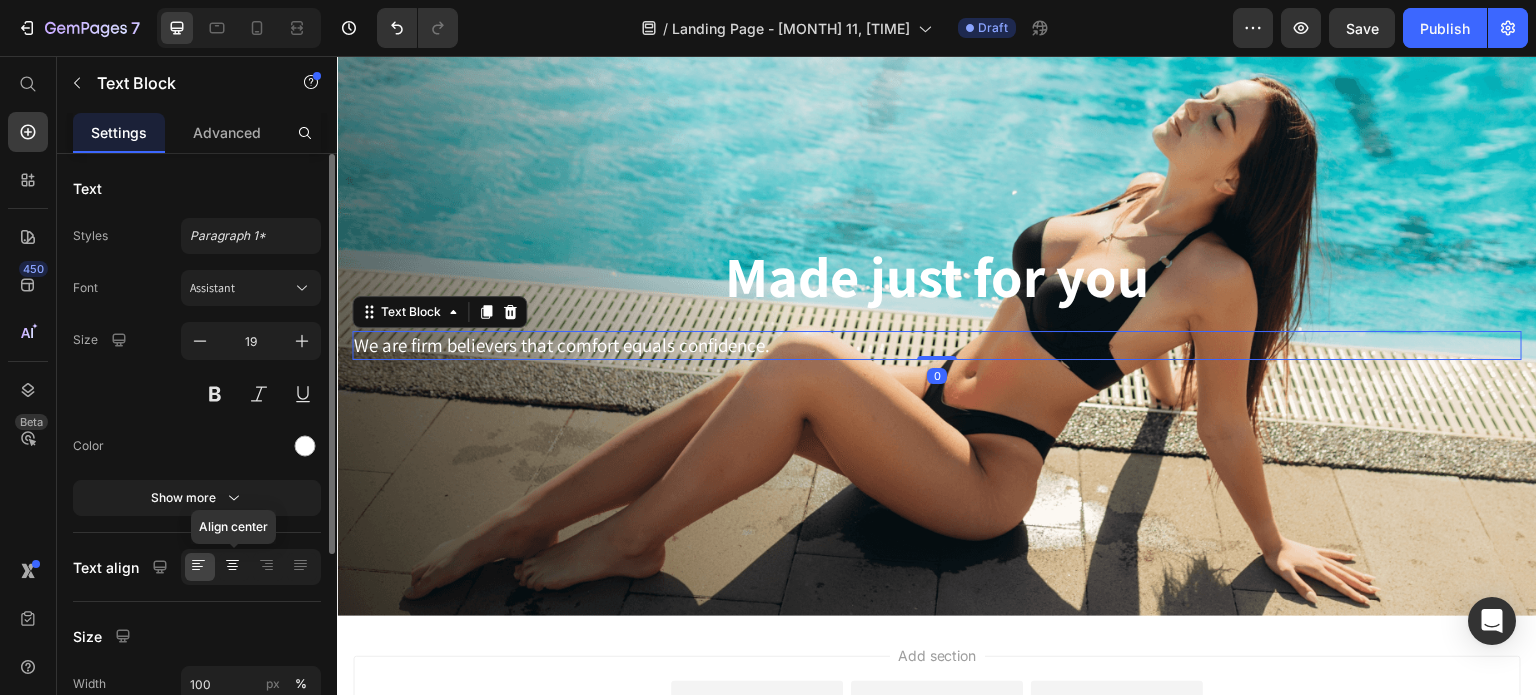 click 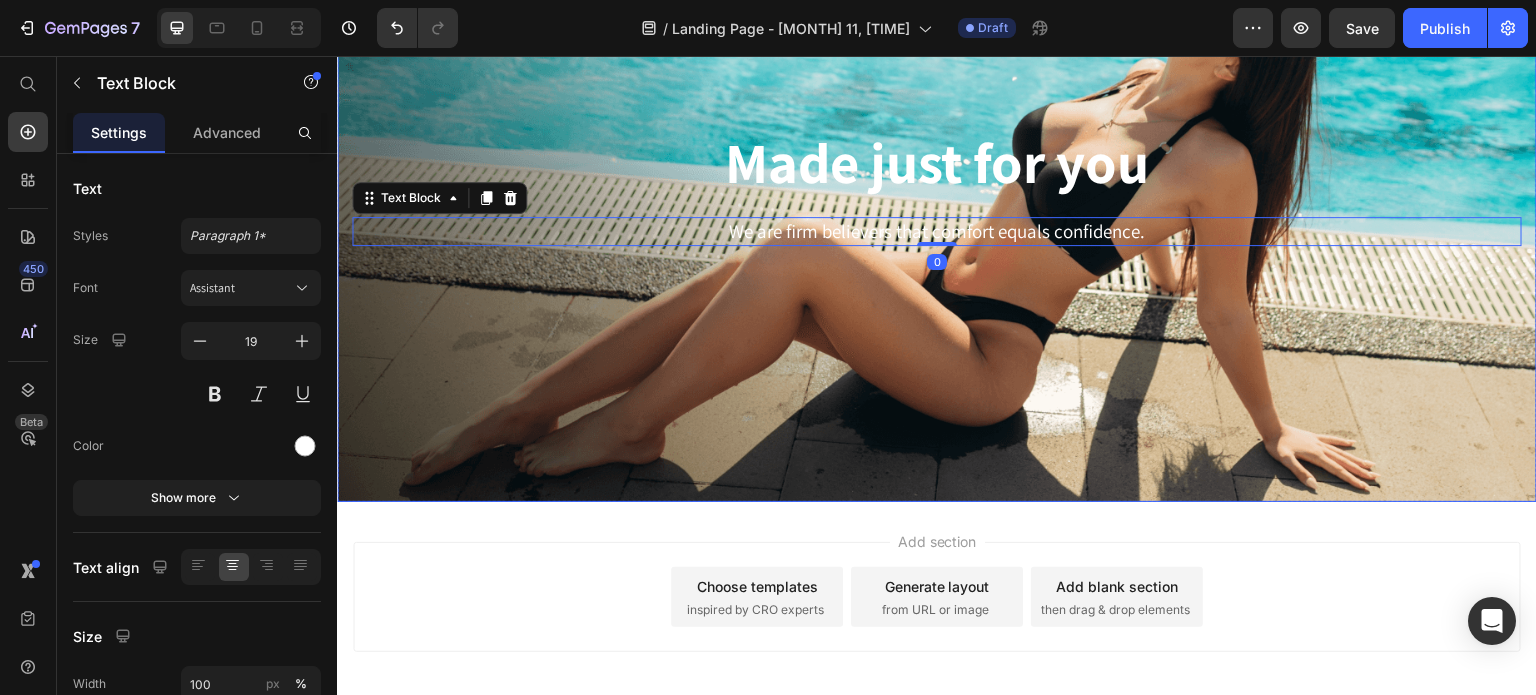 scroll, scrollTop: 264, scrollLeft: 0, axis: vertical 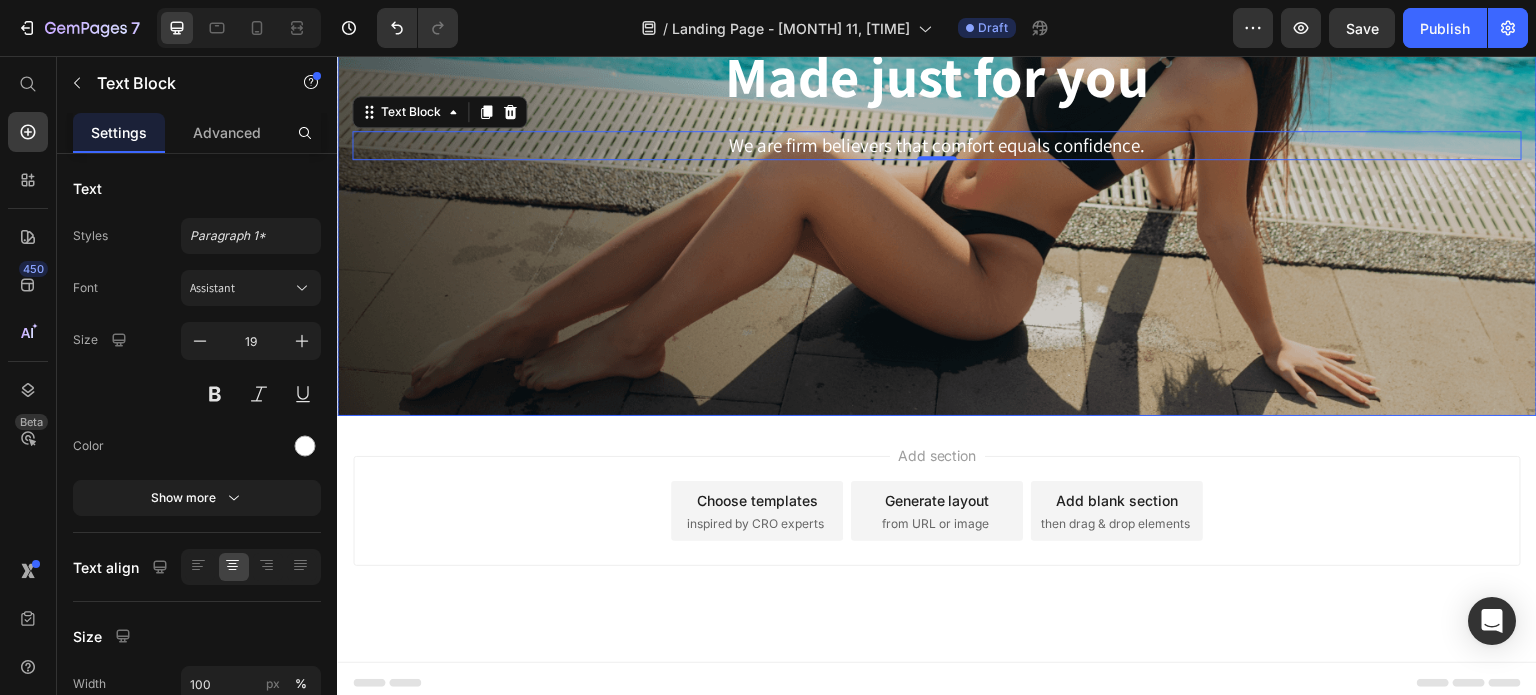 click at bounding box center (937, 124) 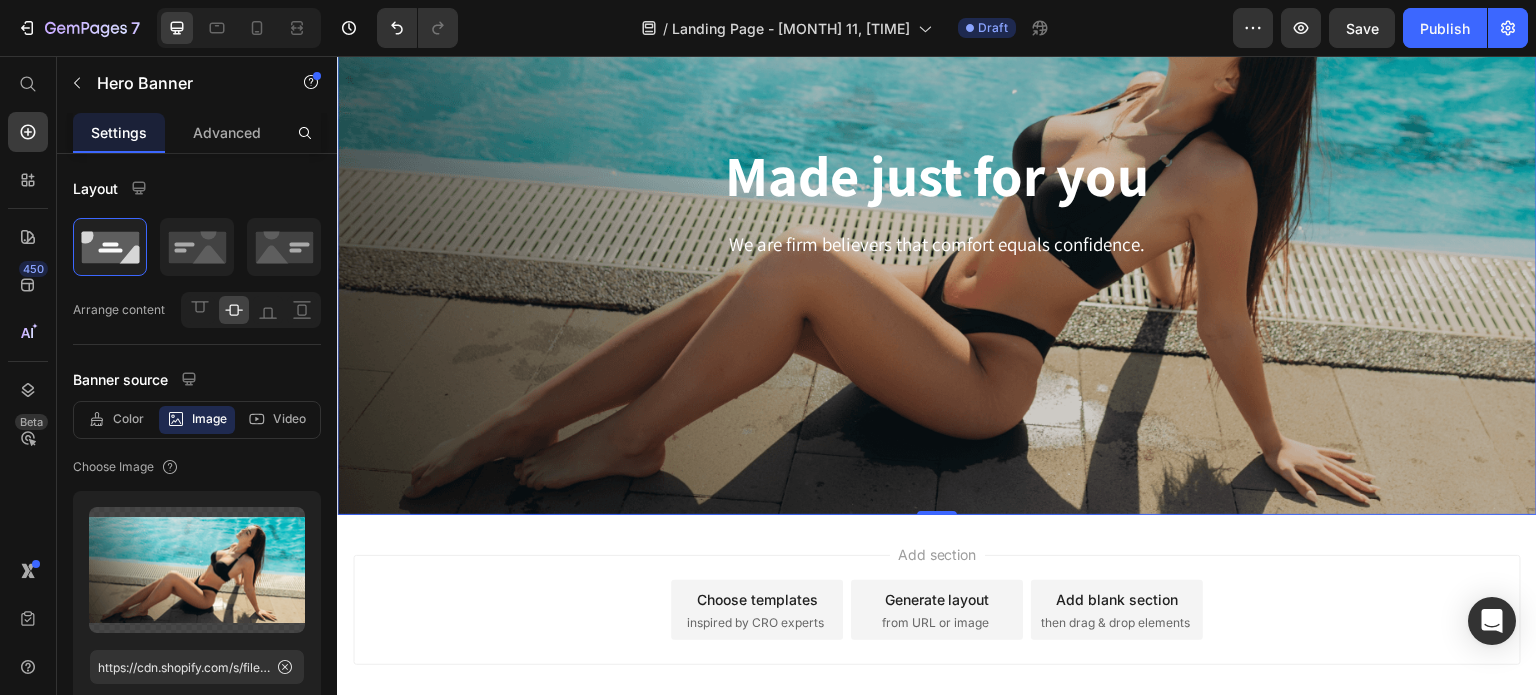 scroll, scrollTop: 164, scrollLeft: 0, axis: vertical 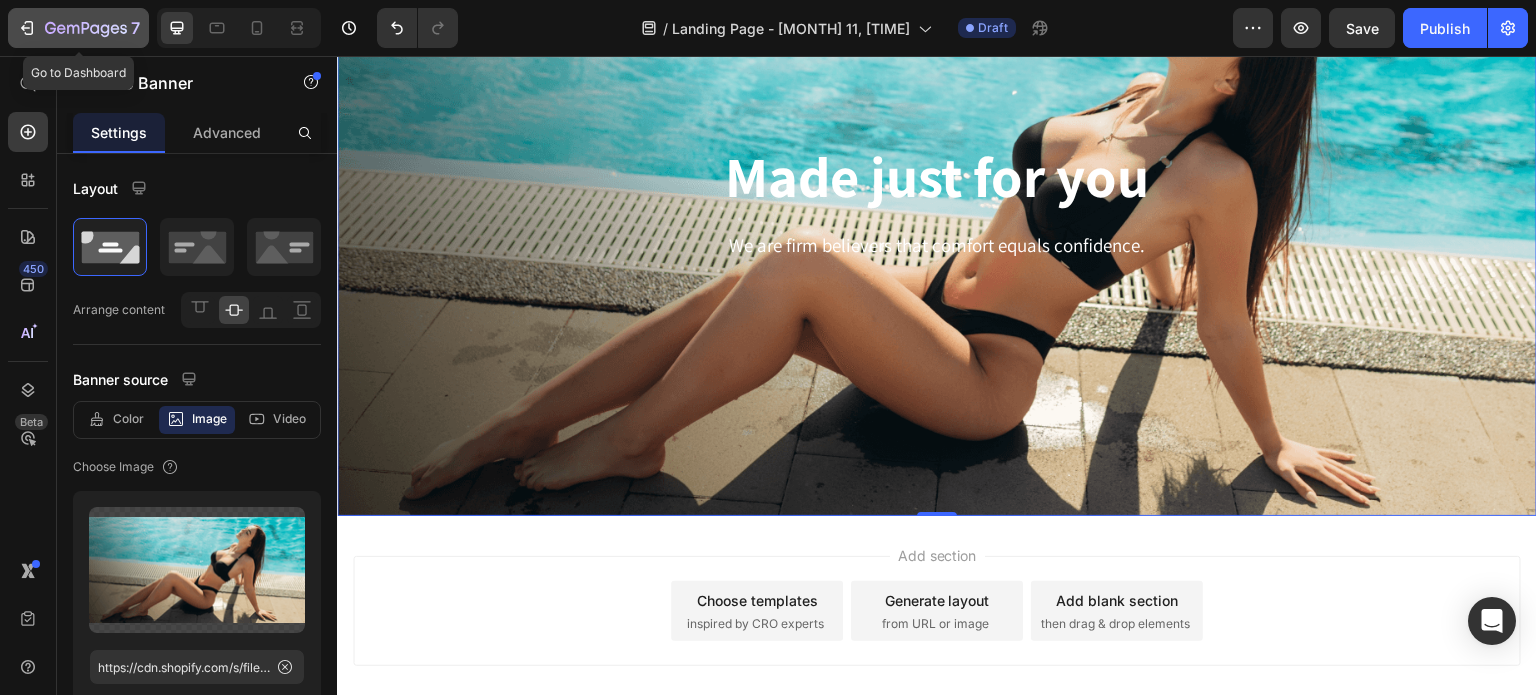 click on "7" 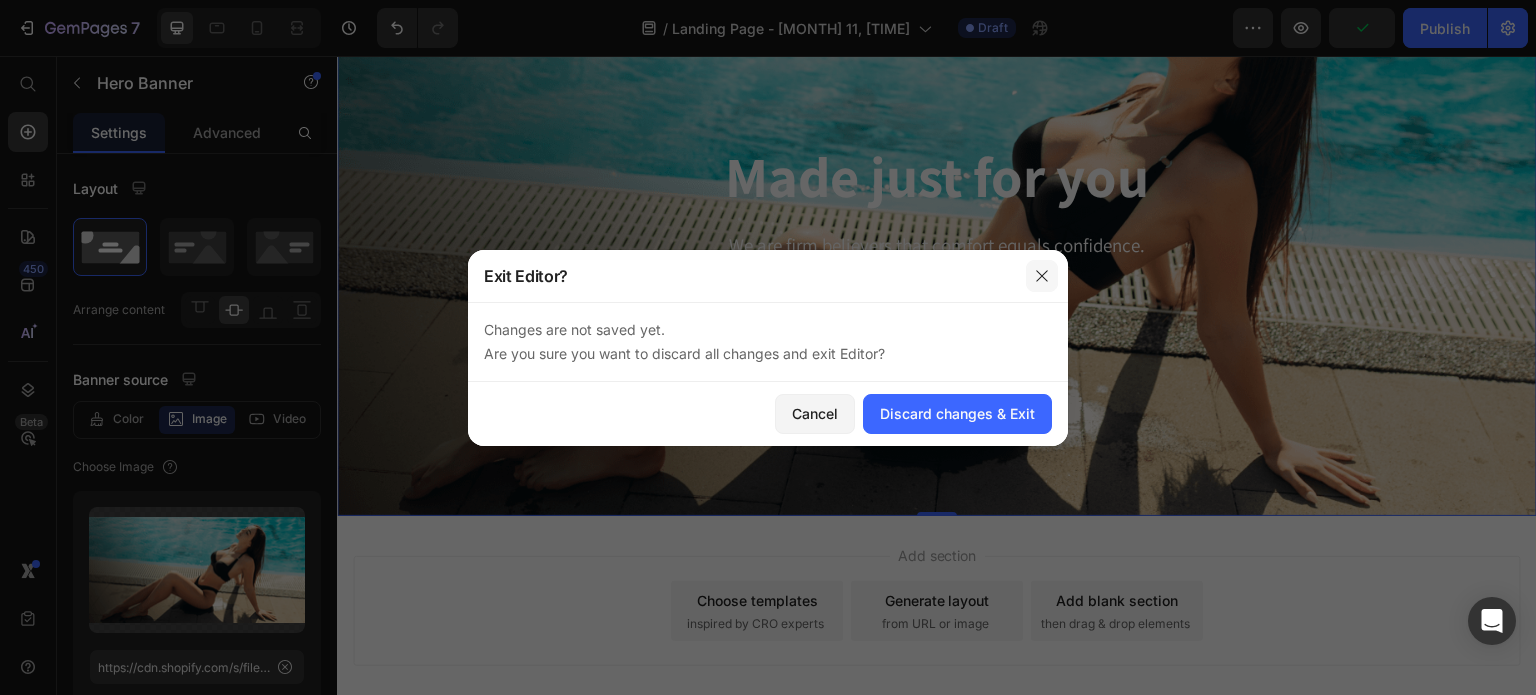 click 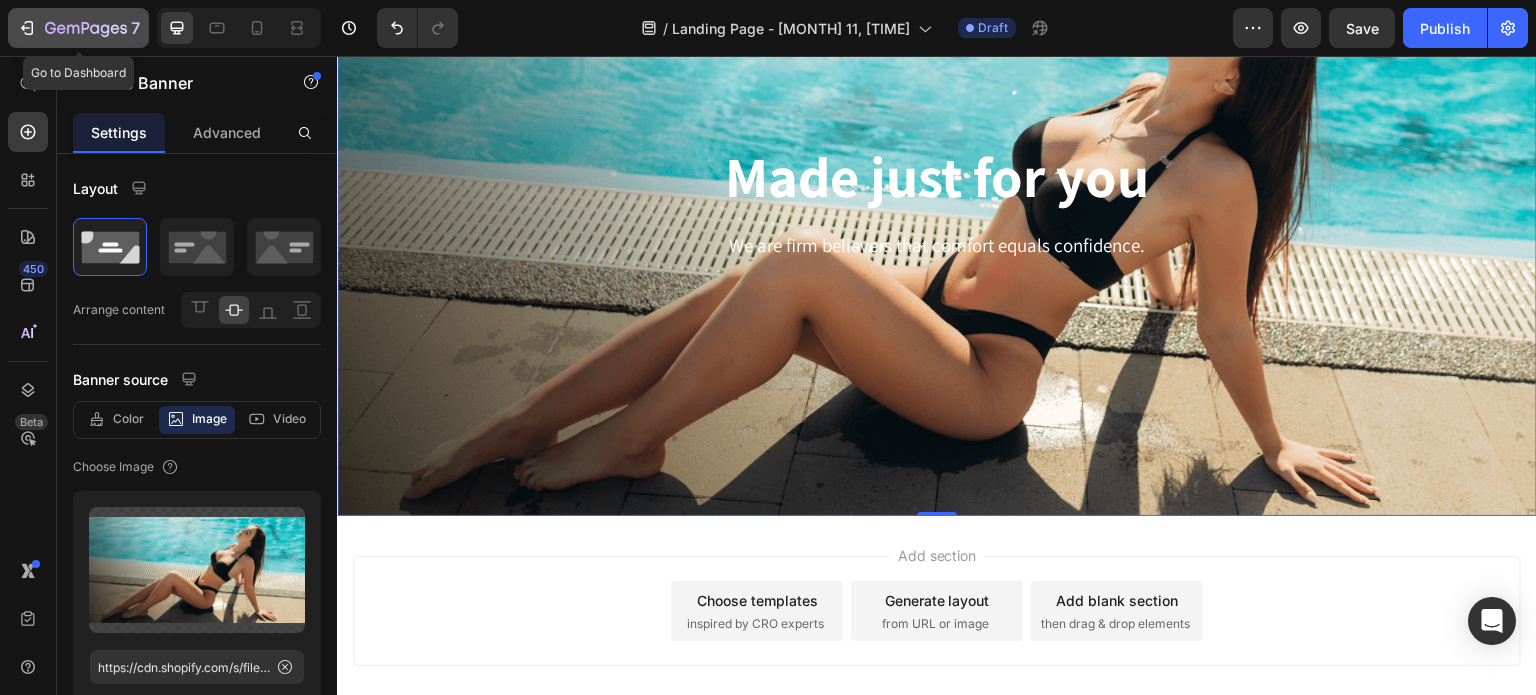 click 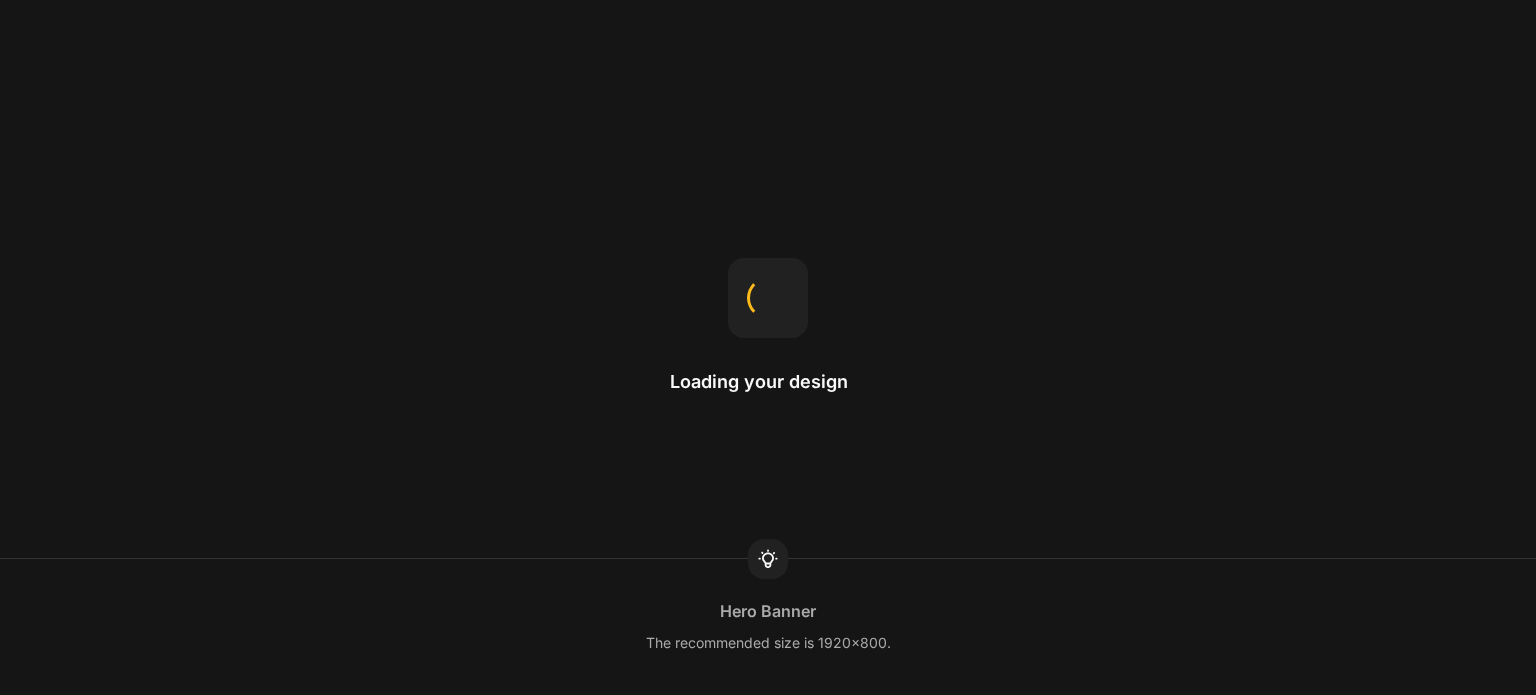 scroll, scrollTop: 0, scrollLeft: 0, axis: both 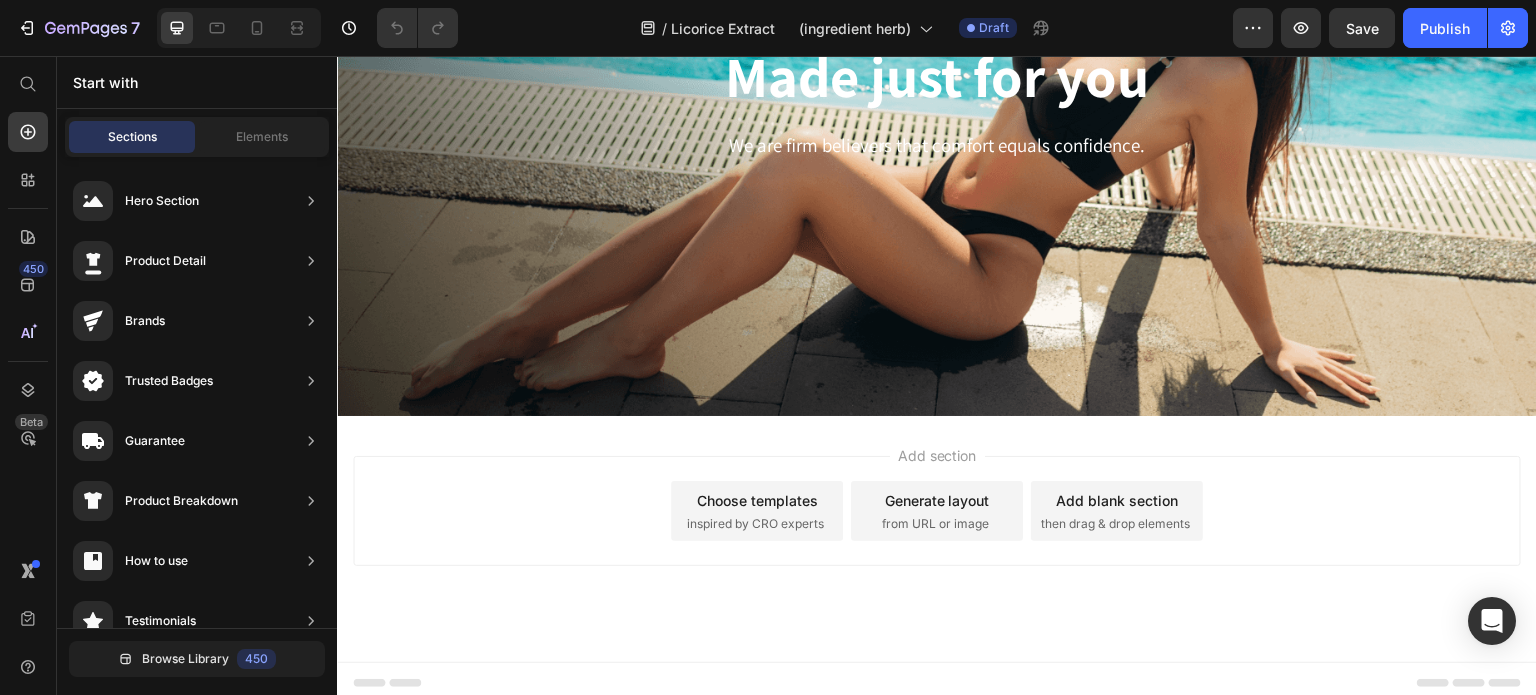click on "Choose templates inspired by CRO experts" at bounding box center (757, 511) 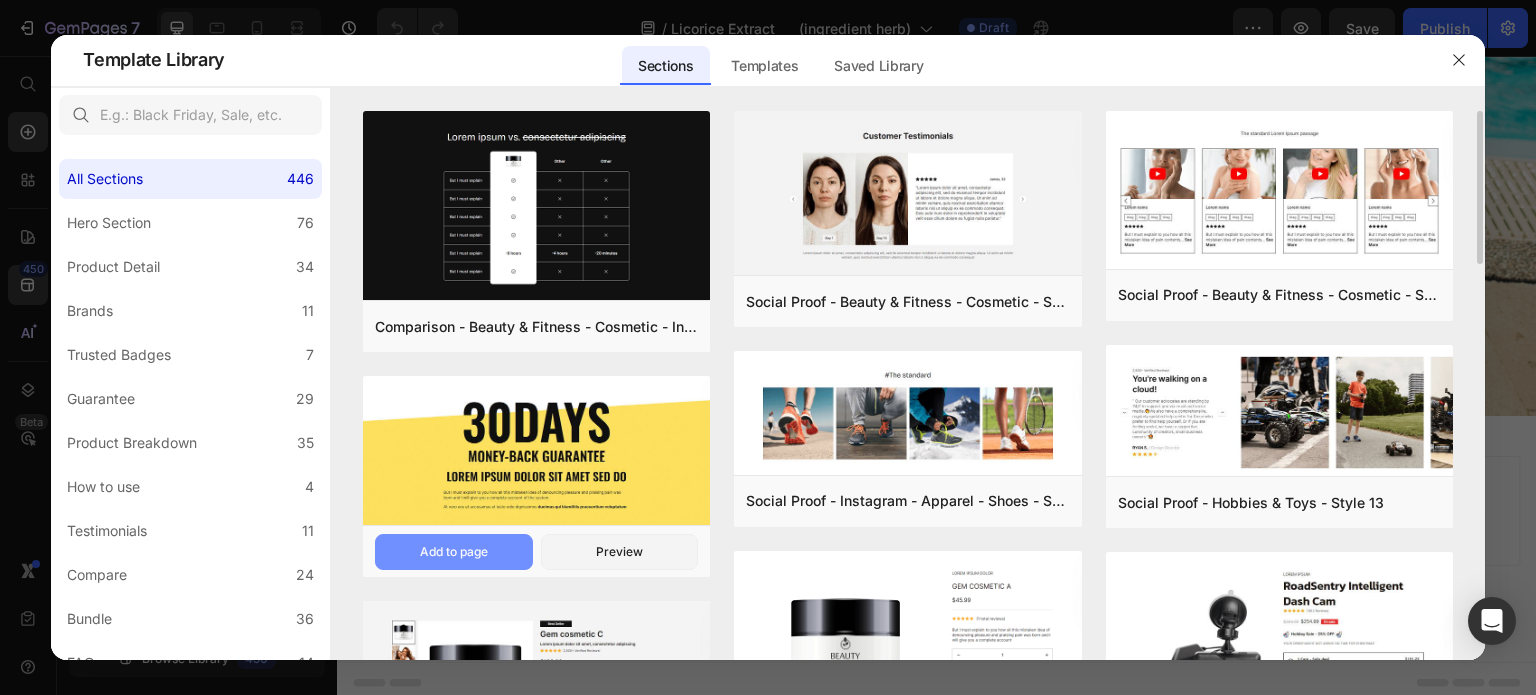 click on "Add to page" at bounding box center [454, 552] 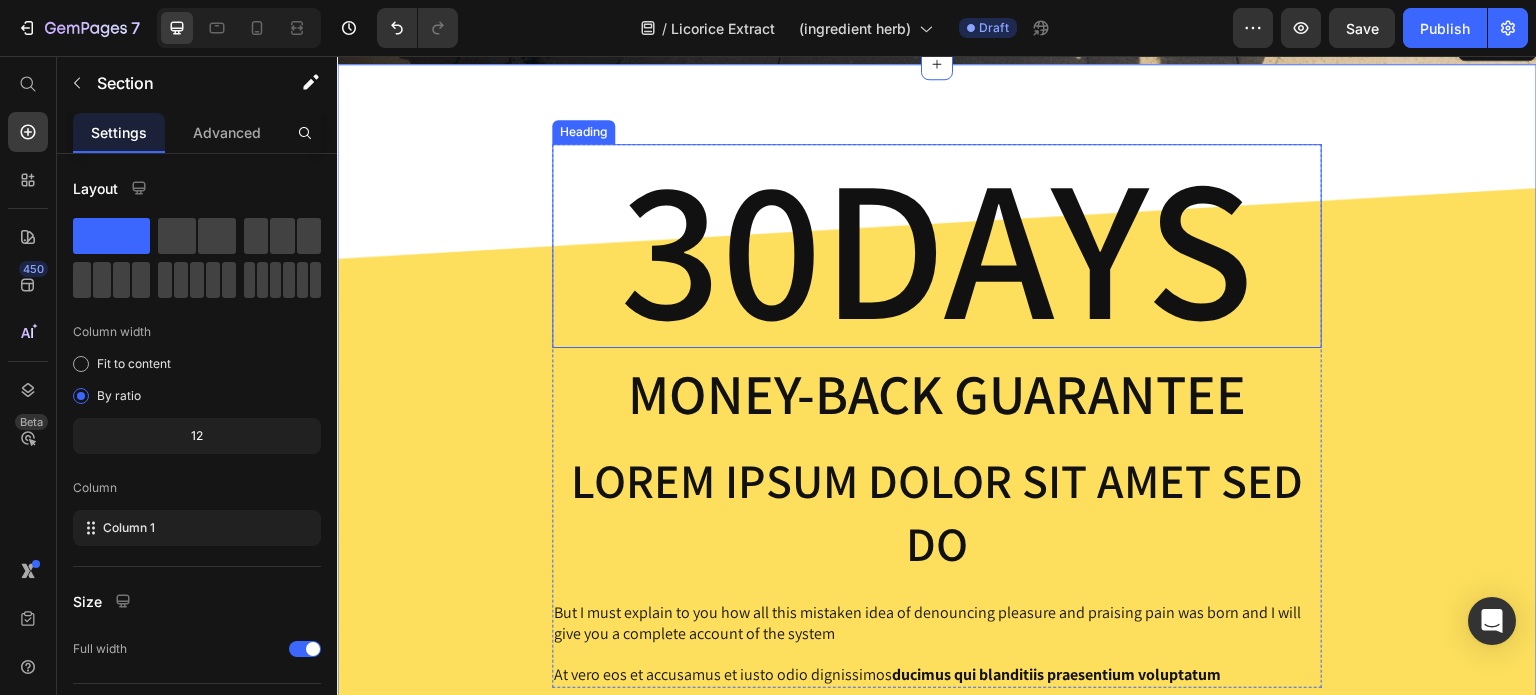 scroll, scrollTop: 516, scrollLeft: 0, axis: vertical 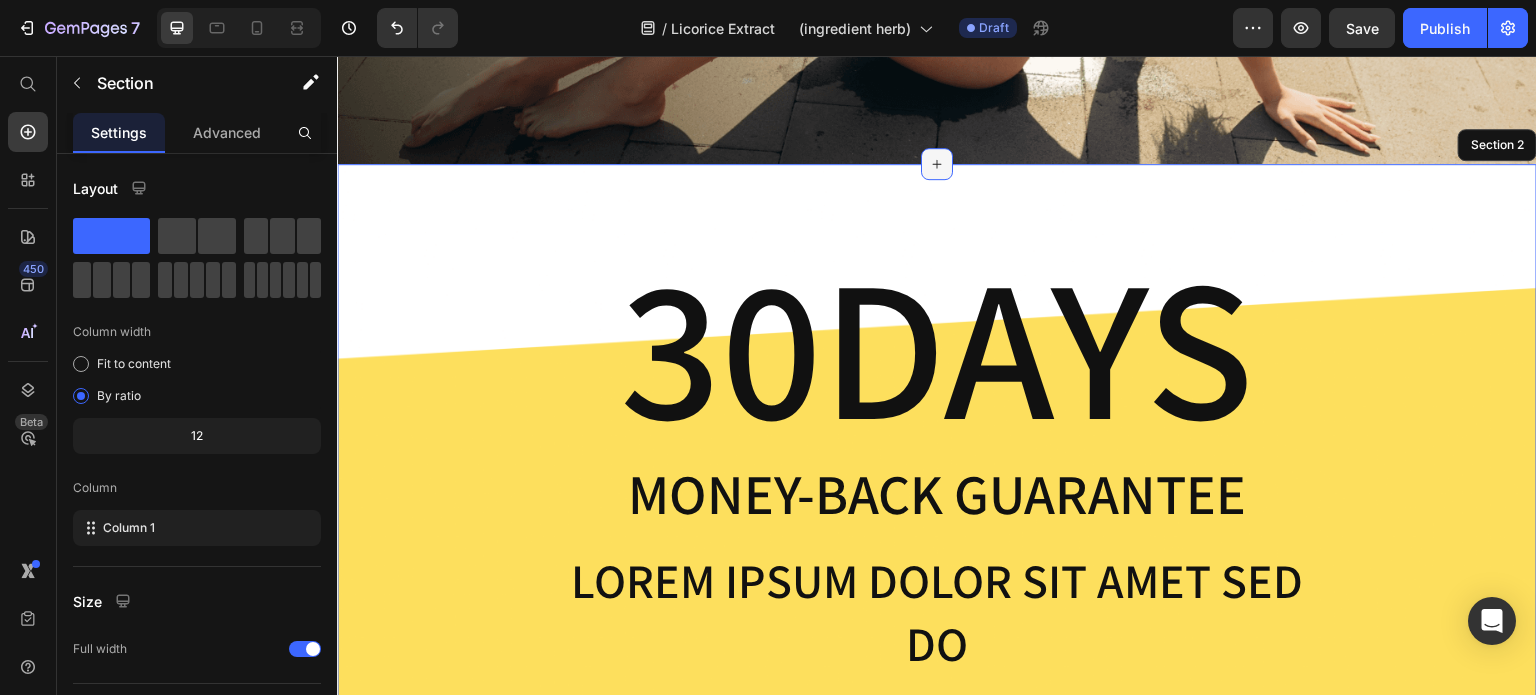 click at bounding box center (937, 164) 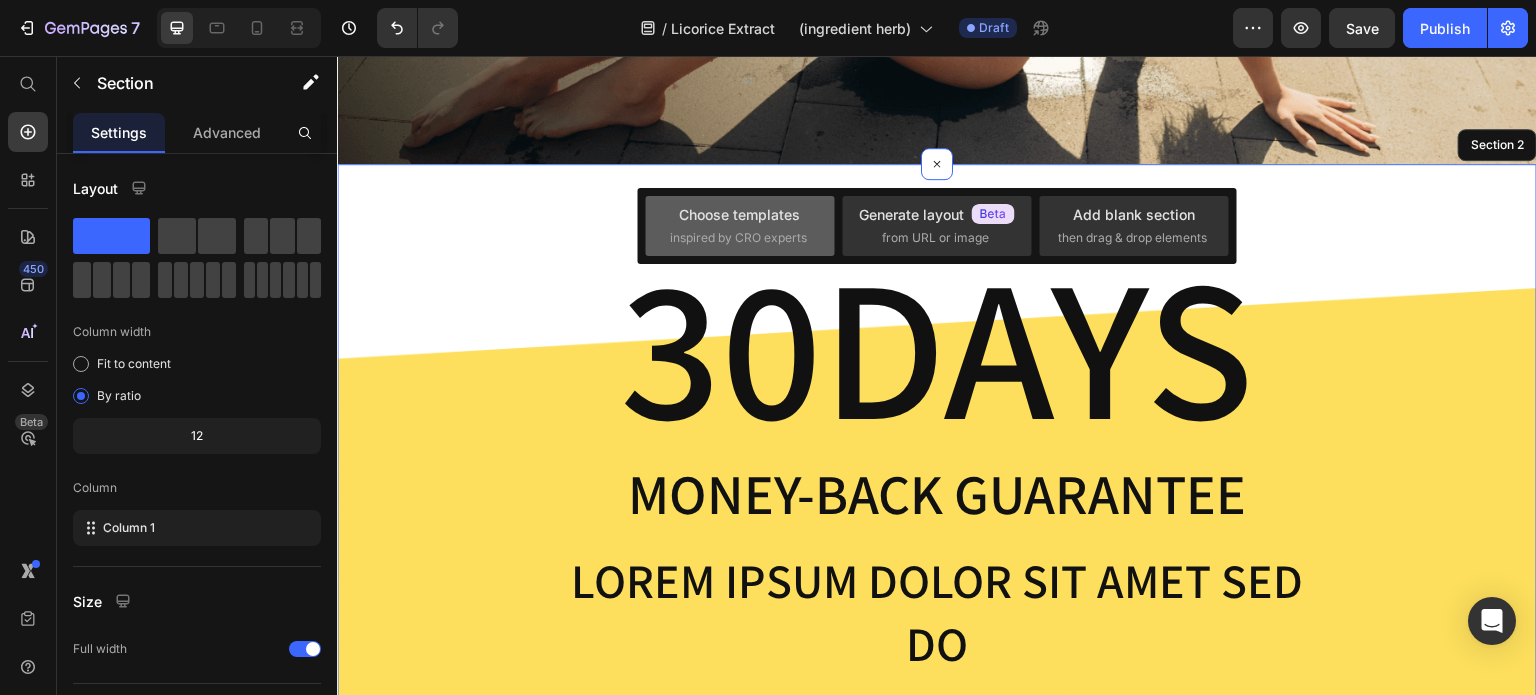 click on "Choose templates  inspired by CRO experts" at bounding box center (740, 225) 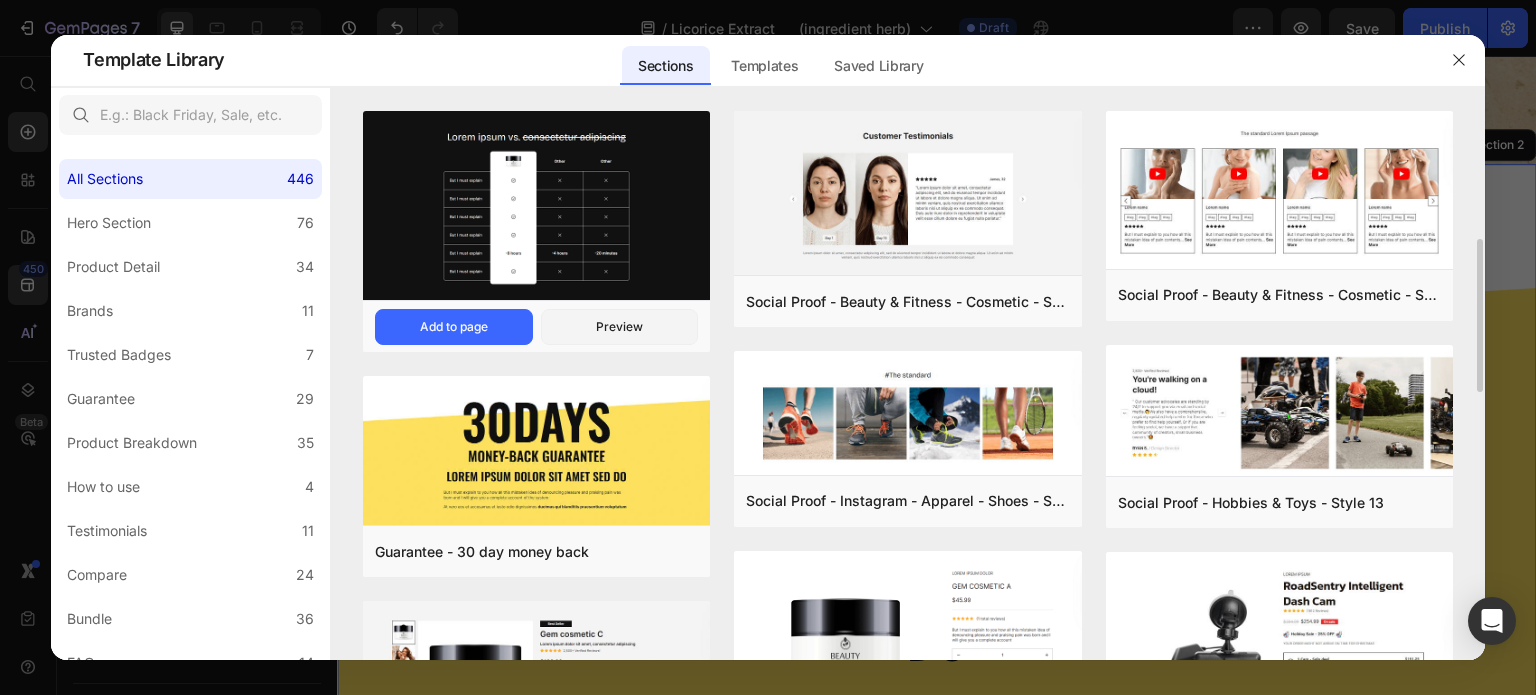scroll, scrollTop: 100, scrollLeft: 0, axis: vertical 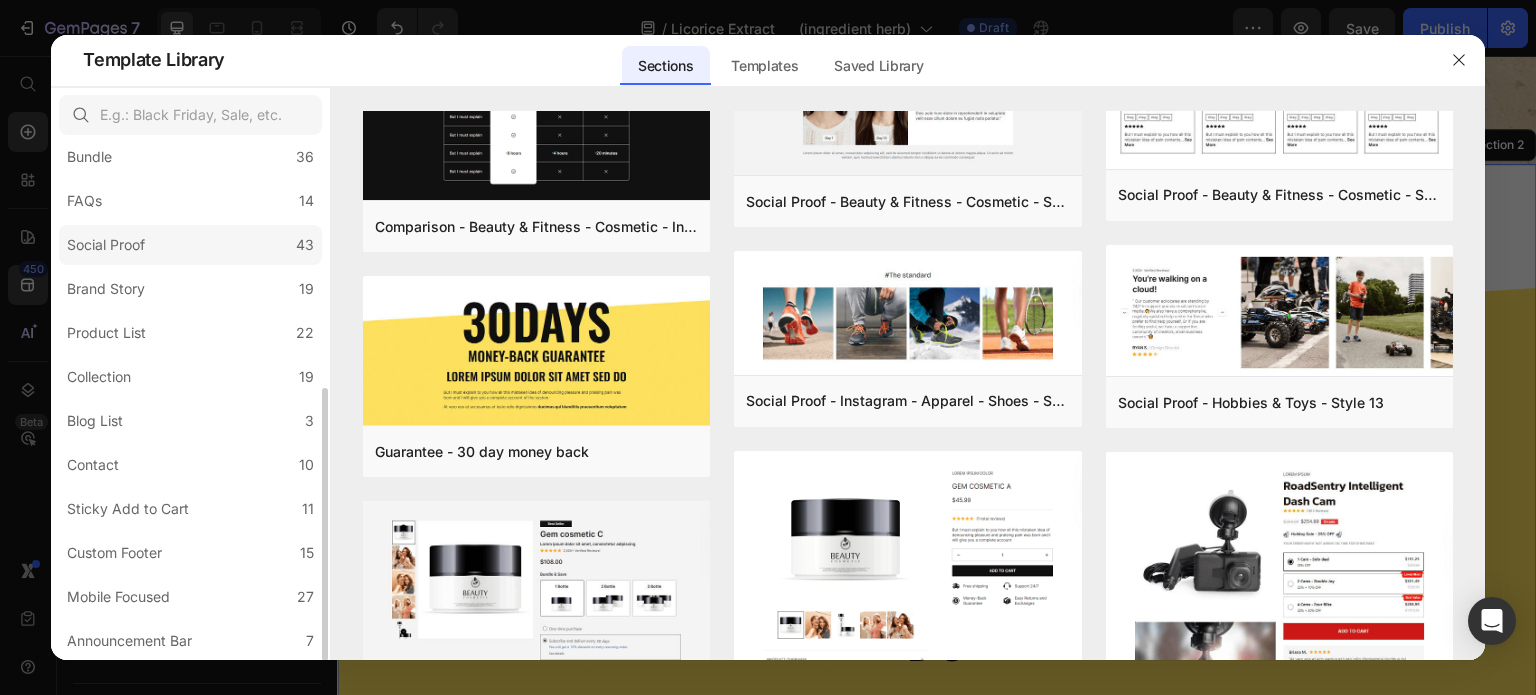 click on "Social Proof 43" 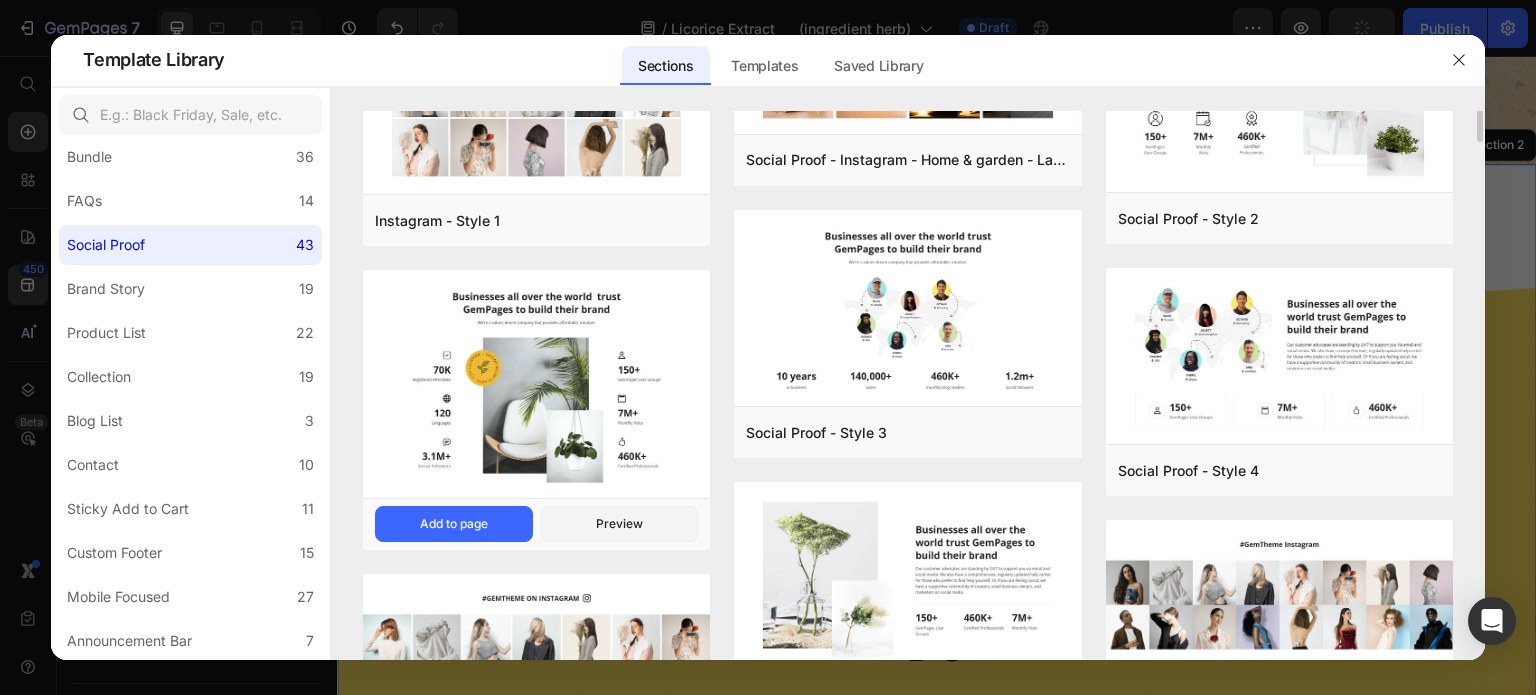 type on "https://cdn.shopify.com/s/files/1/0687/0515/7336/files/gempages_502328351000626206-fd7b718a-0bd2-45e3-9e91-9de36fb1c765.png" 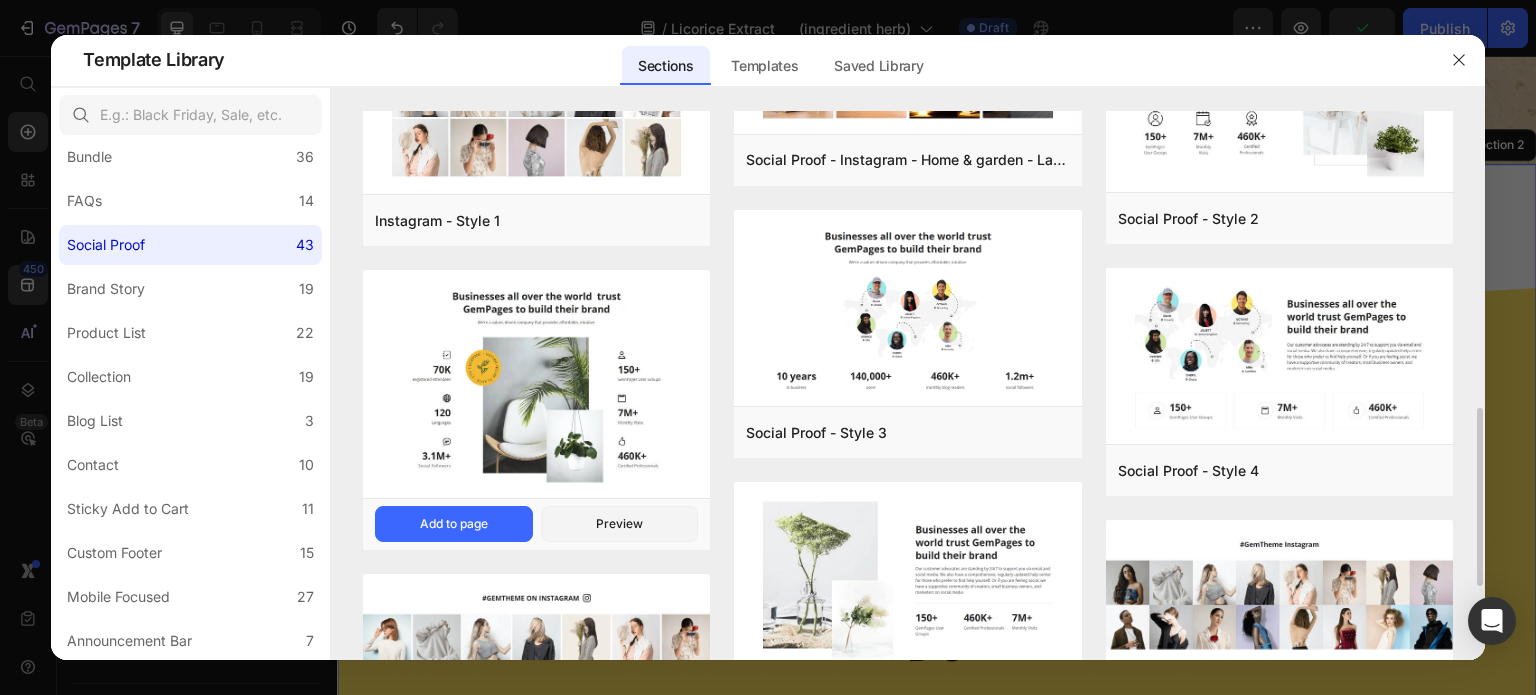 scroll, scrollTop: 300, scrollLeft: 0, axis: vertical 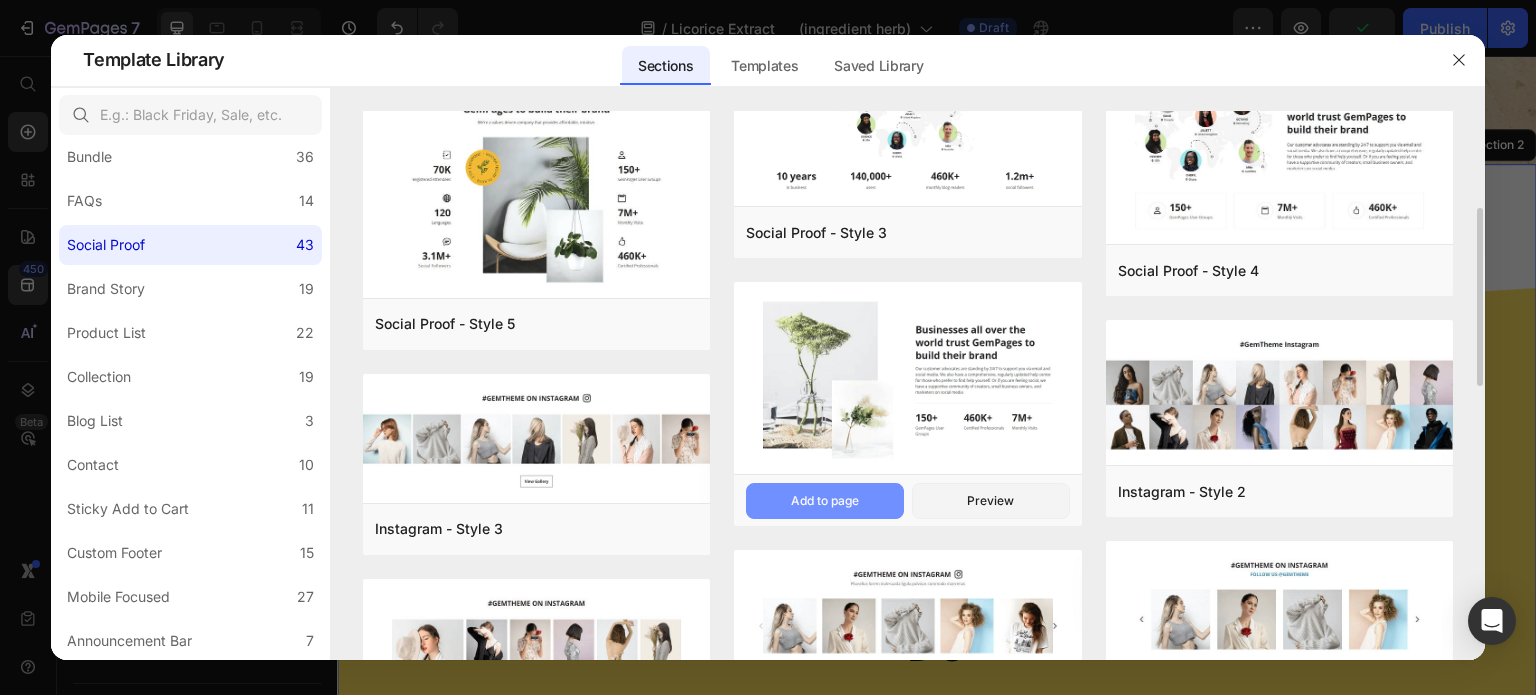 click on "Add to page" at bounding box center [825, 501] 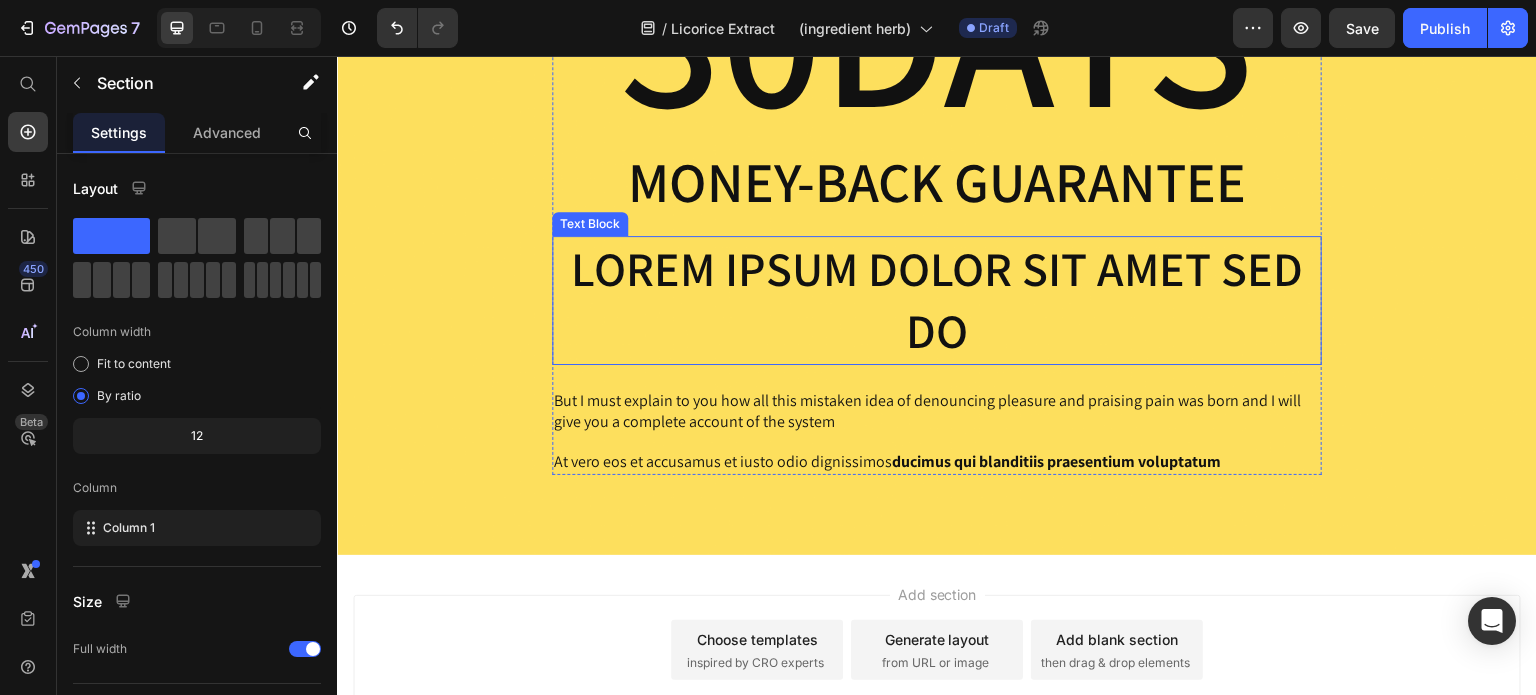 scroll, scrollTop: 1763, scrollLeft: 0, axis: vertical 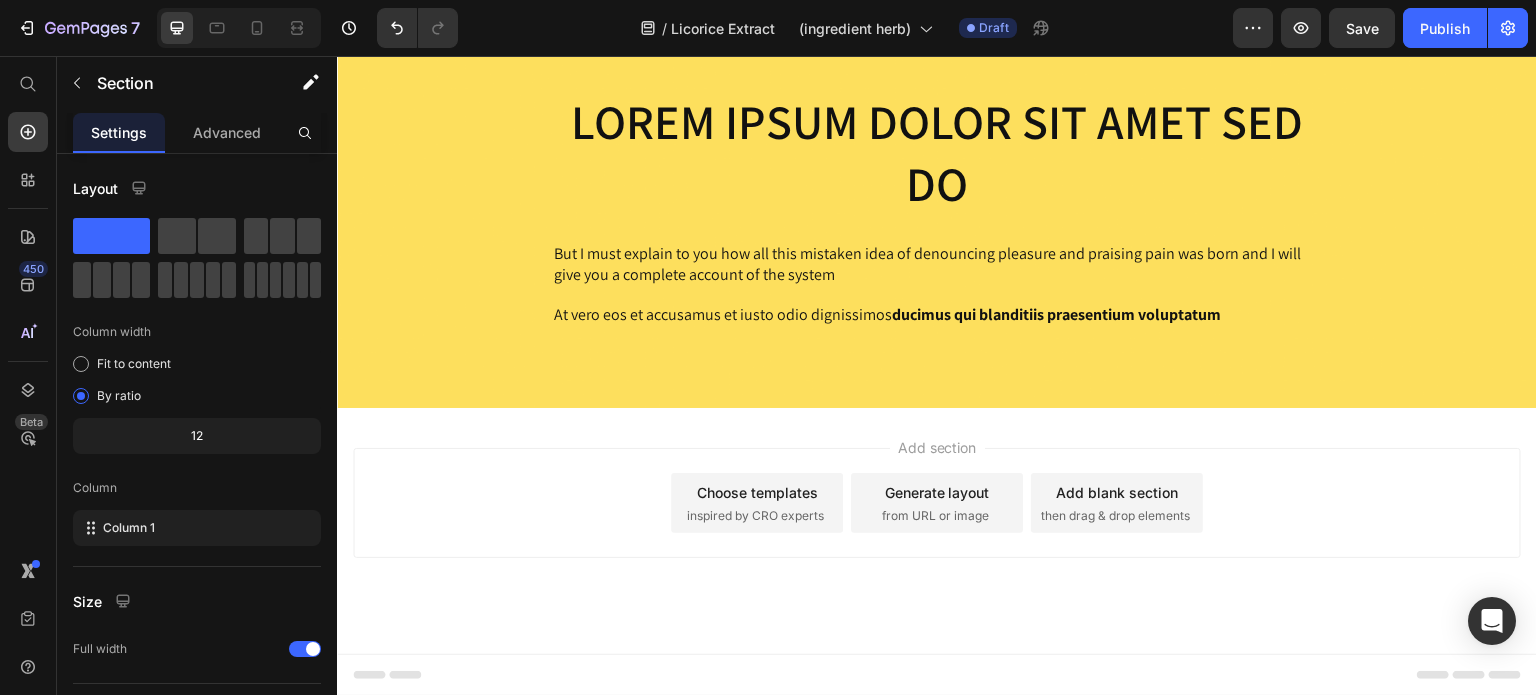 click on "inspired by CRO experts" at bounding box center (755, 516) 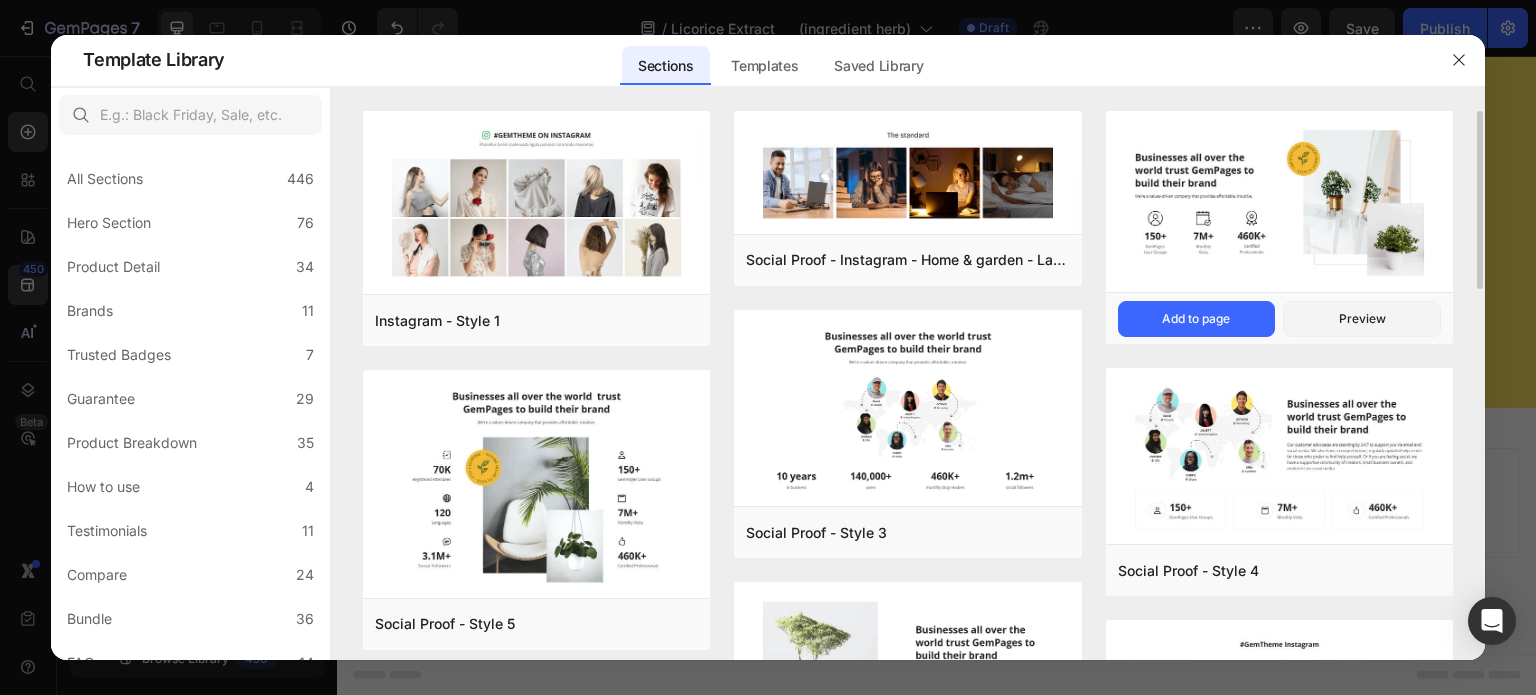 click at bounding box center [1279, 202] 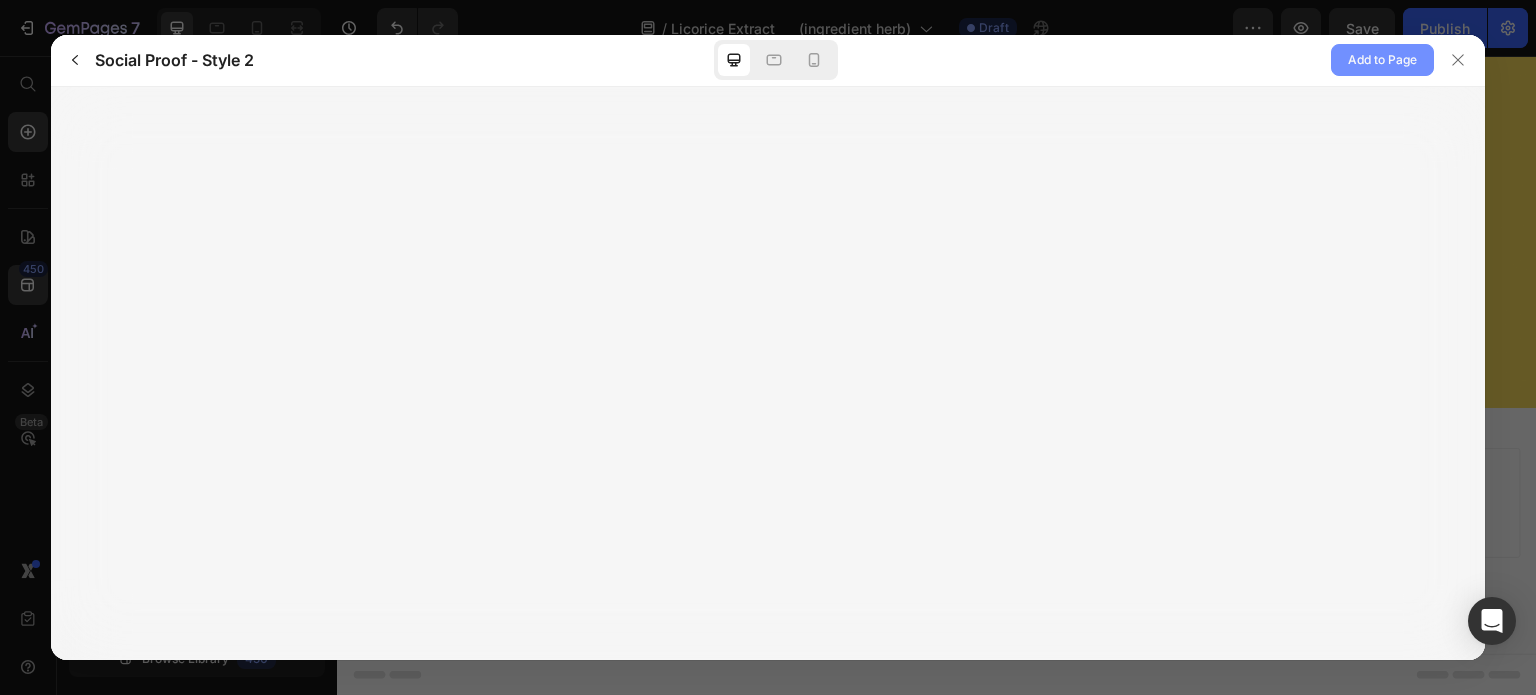 click on "Add to Page" 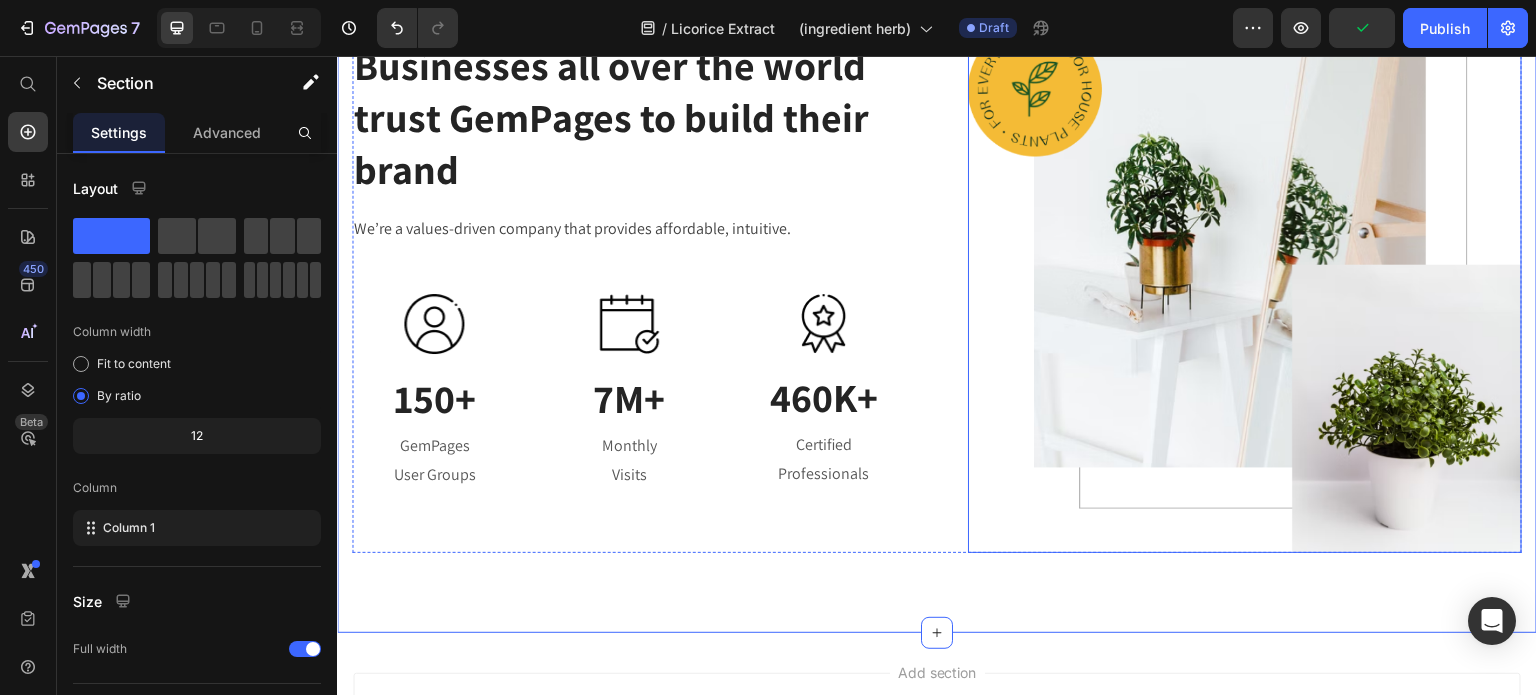 scroll, scrollTop: 2315, scrollLeft: 0, axis: vertical 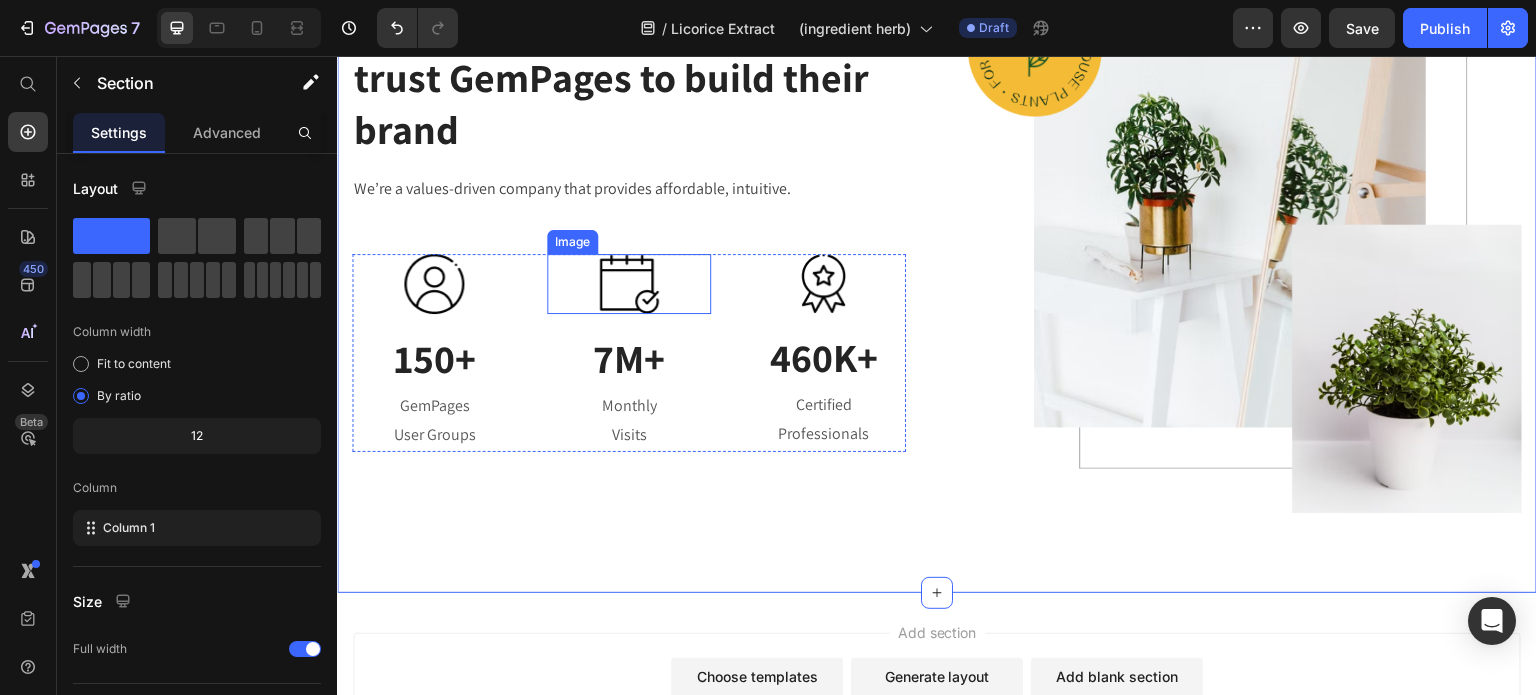 click at bounding box center (629, 284) 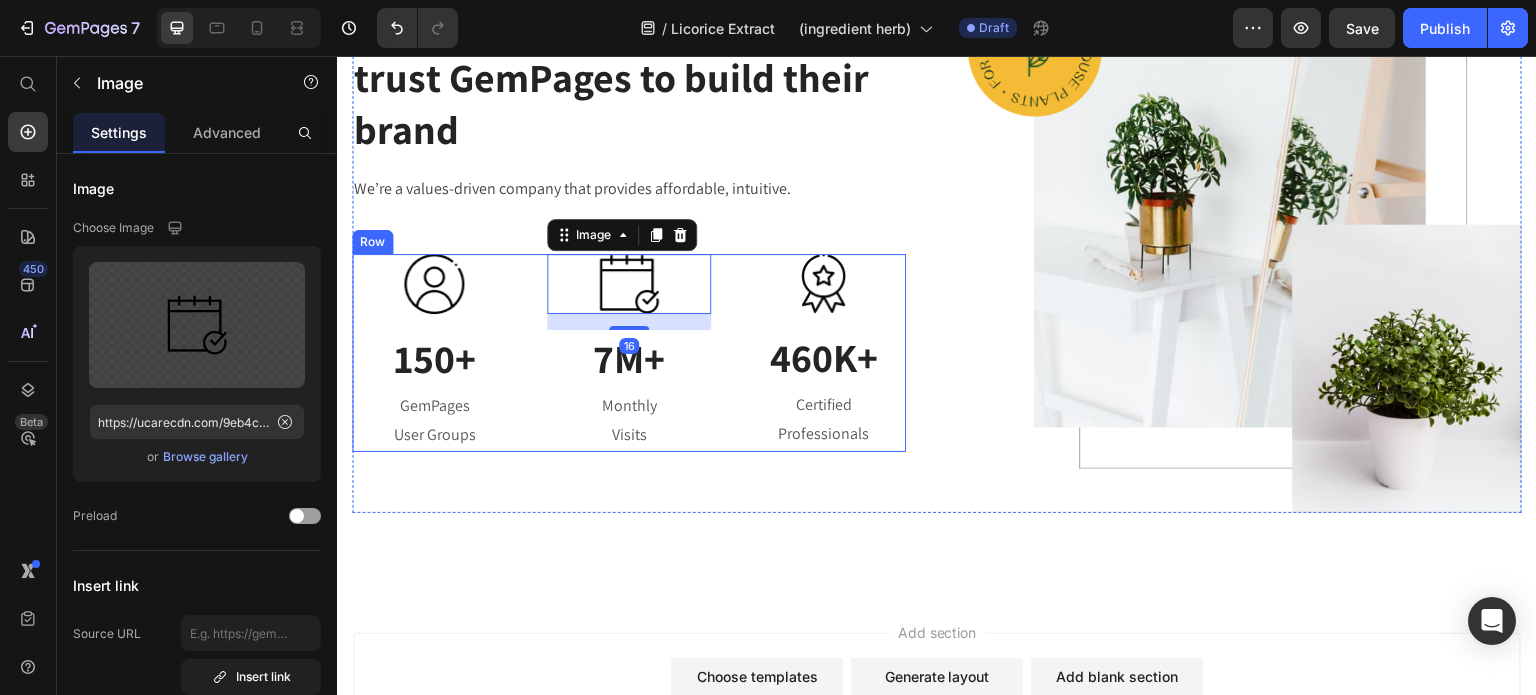 click on "Image 150+ Heading GemPages User Groups Text block Image 16 7M+ Heading Monthly Visits Text block Image 460K+ Heading Certified Professionals Text block Row" at bounding box center [629, 353] 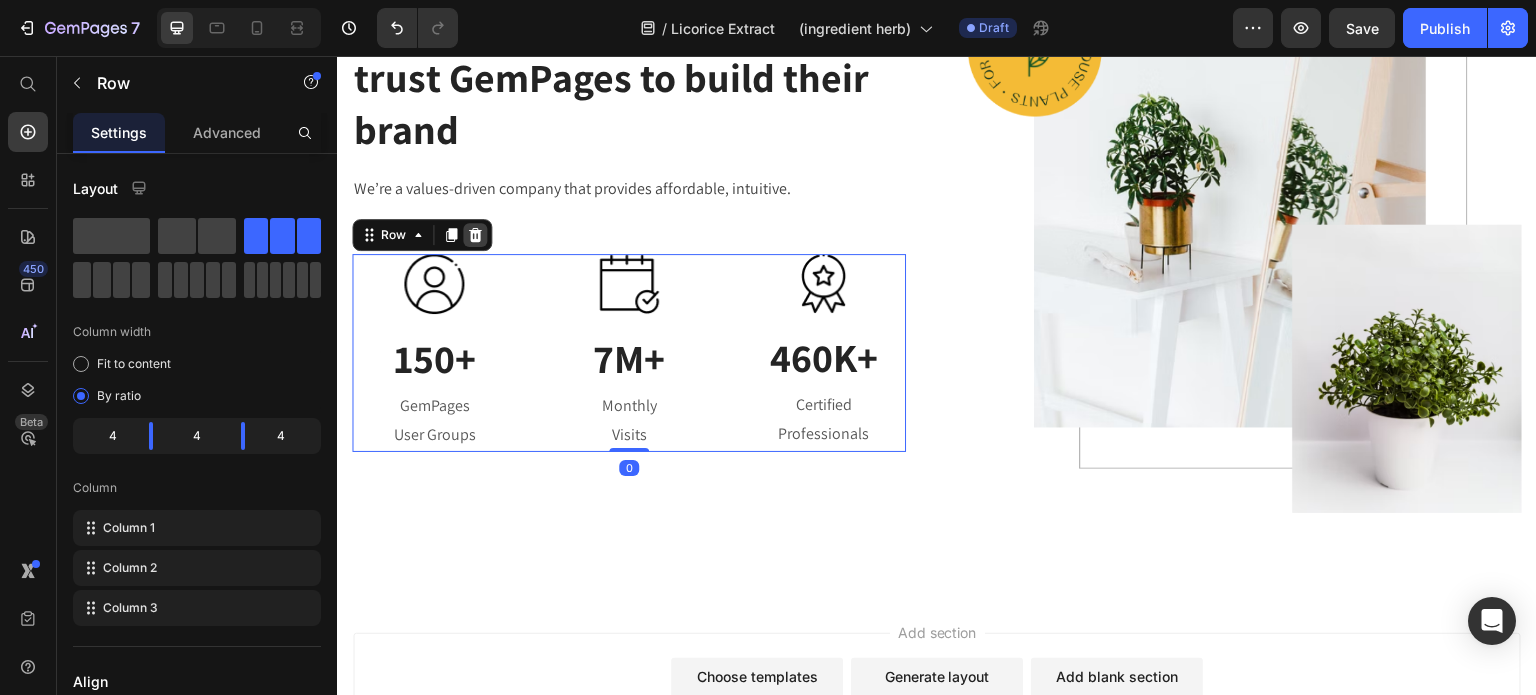 click at bounding box center [475, 235] 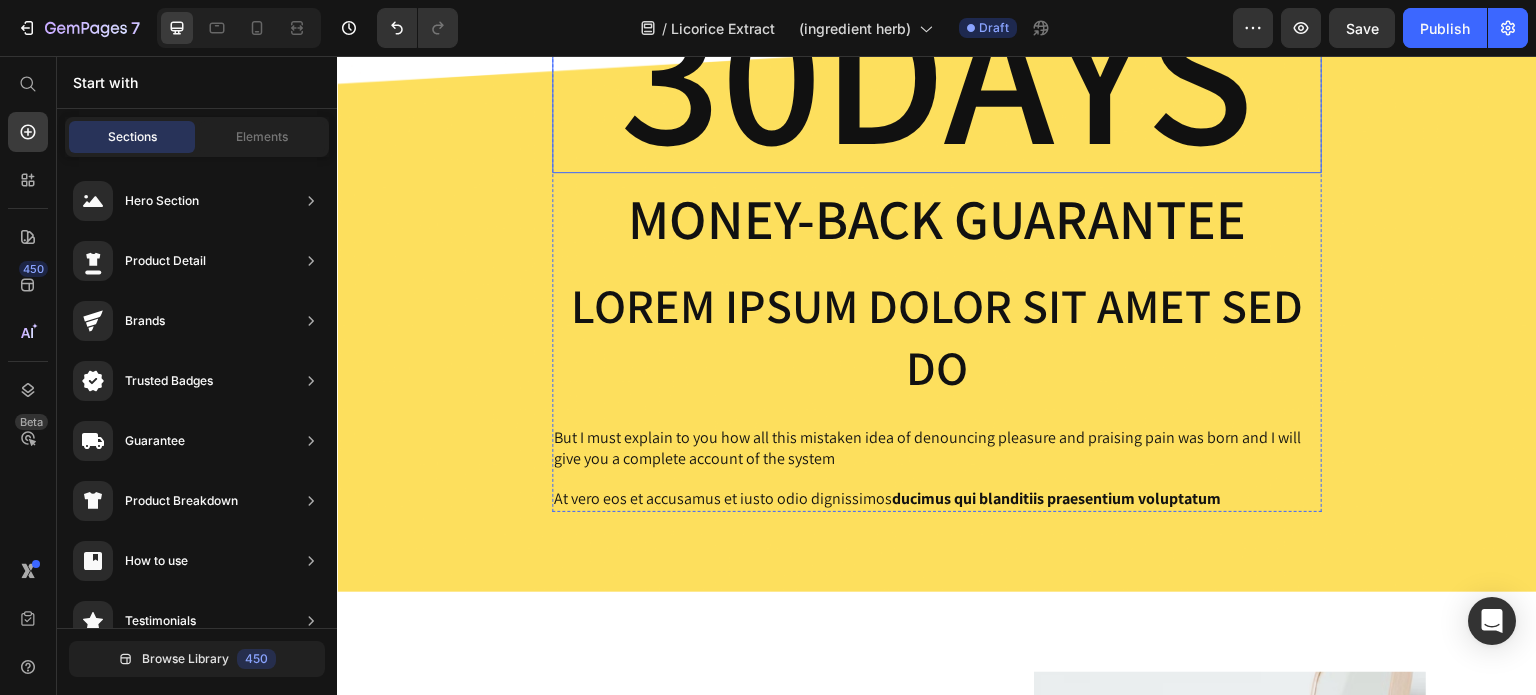 scroll, scrollTop: 1513, scrollLeft: 0, axis: vertical 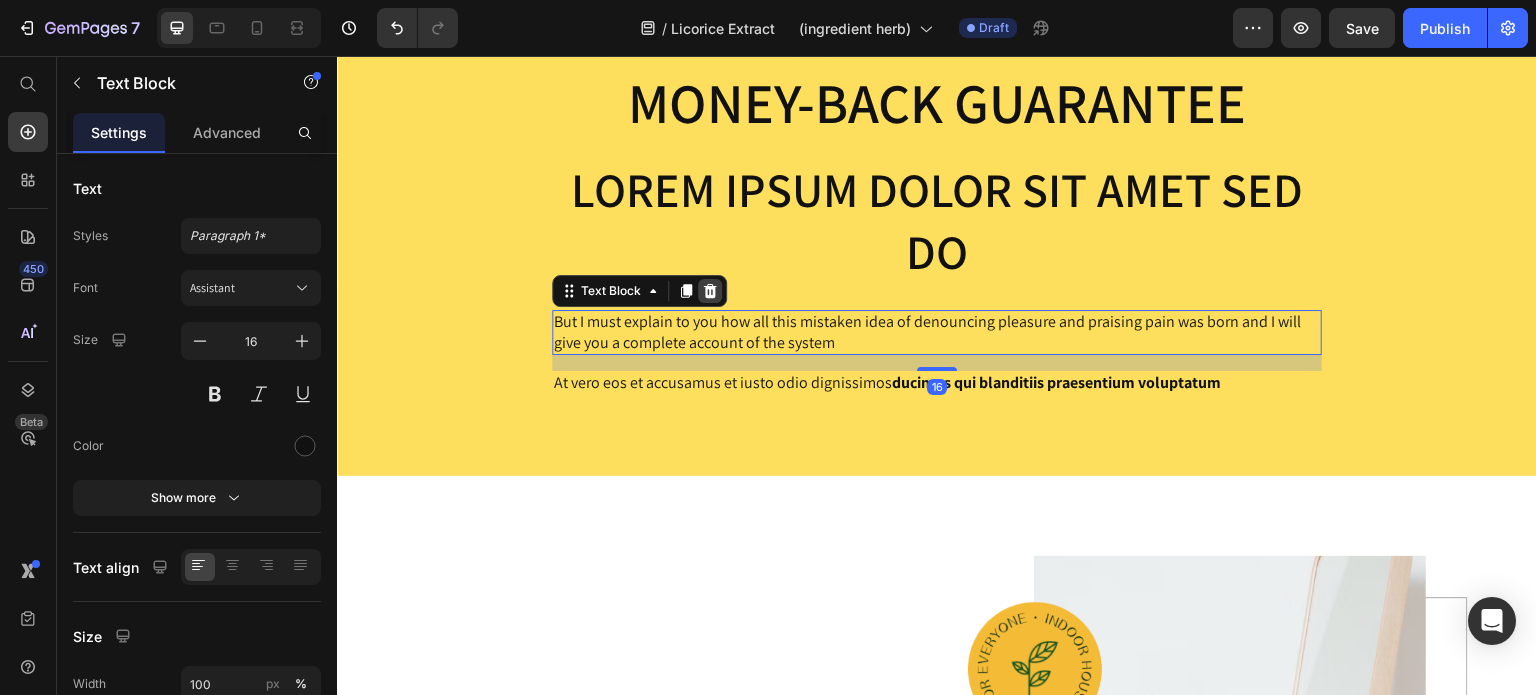 click at bounding box center [710, 291] 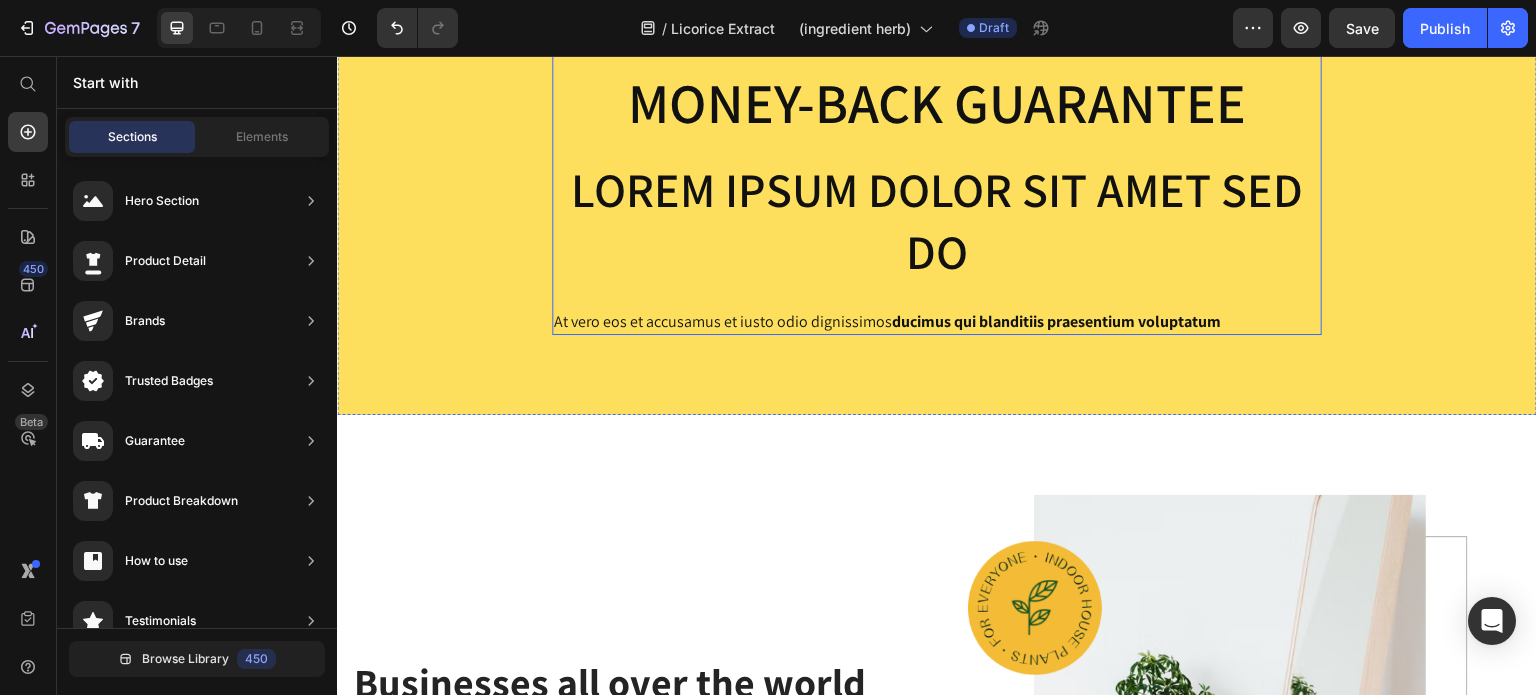 click on "At vero eos et accusamus et iusto odio dignissimos  ducimus qui blanditiis praesentium voluptatum" at bounding box center [937, 322] 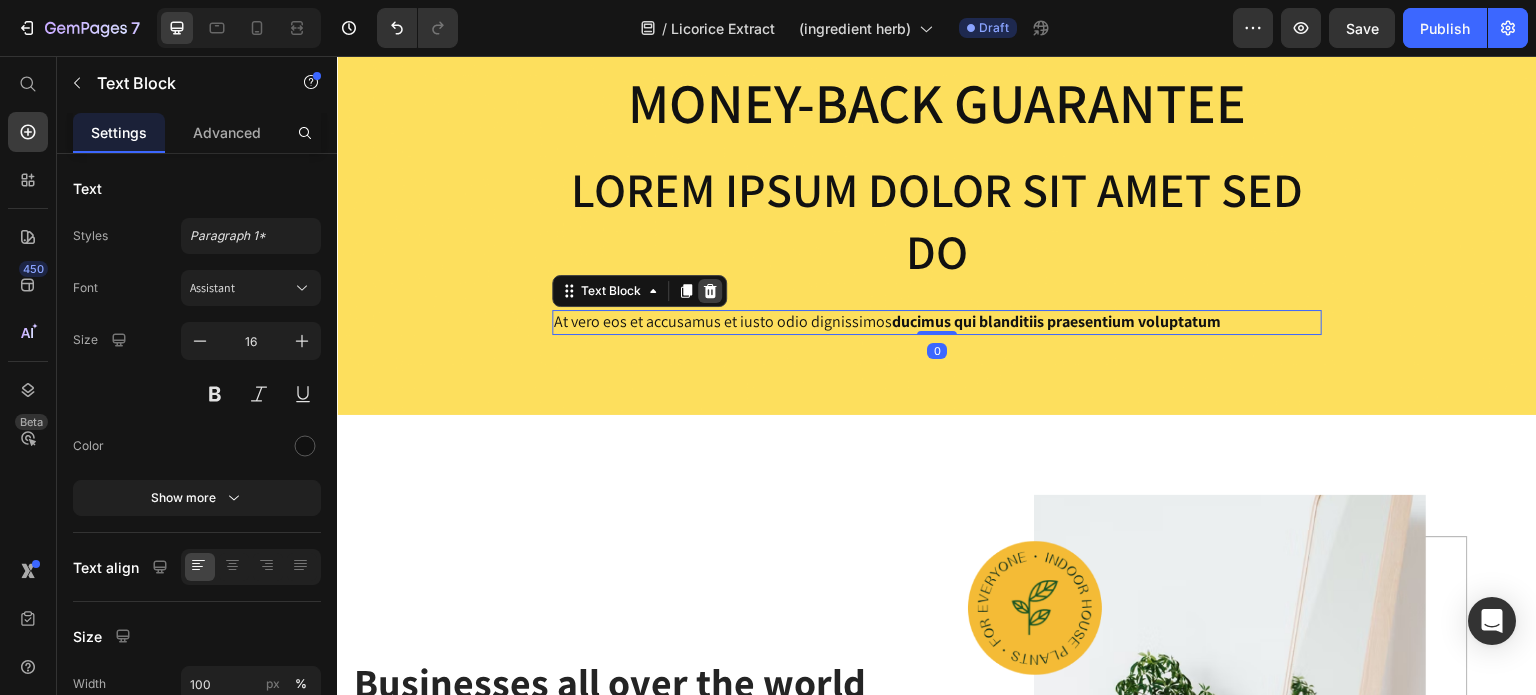click 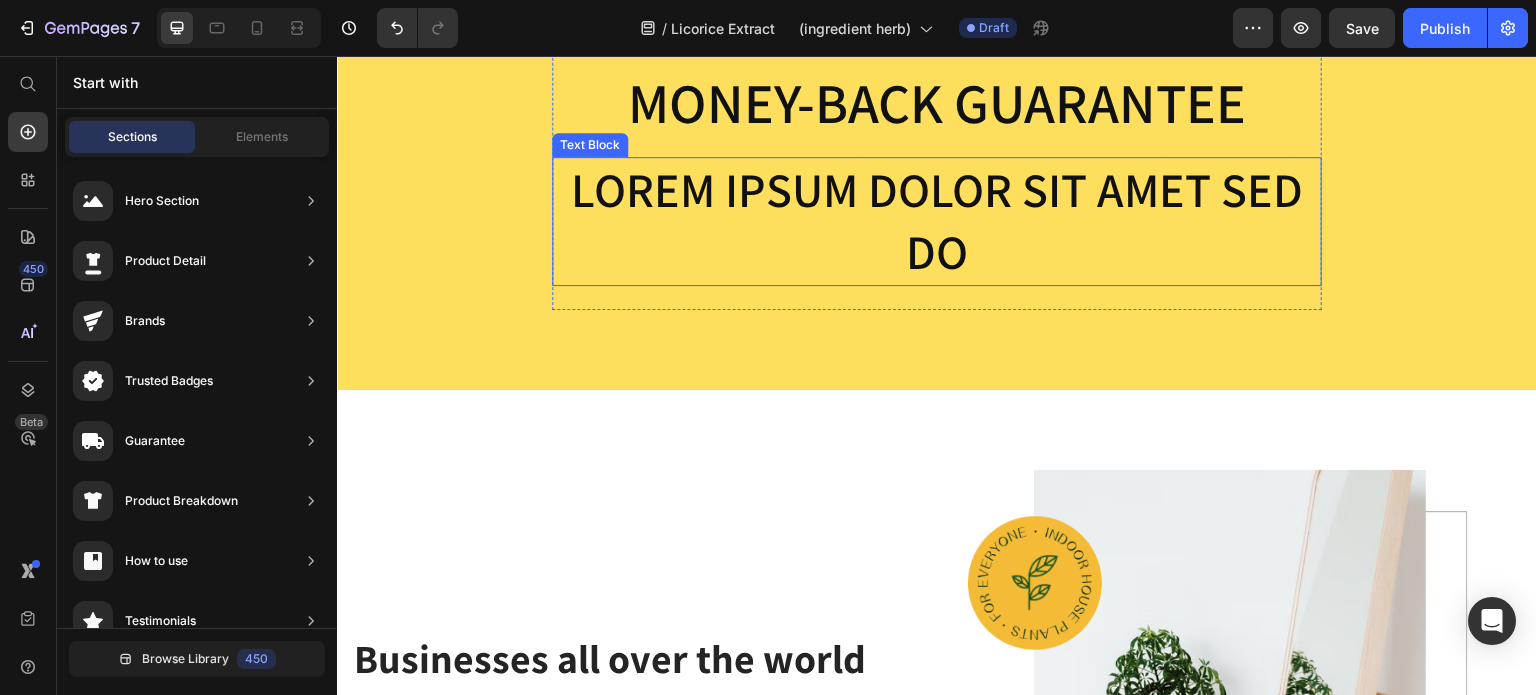 click on "Lorem ipsum dolor sit amet sed do" at bounding box center (937, 221) 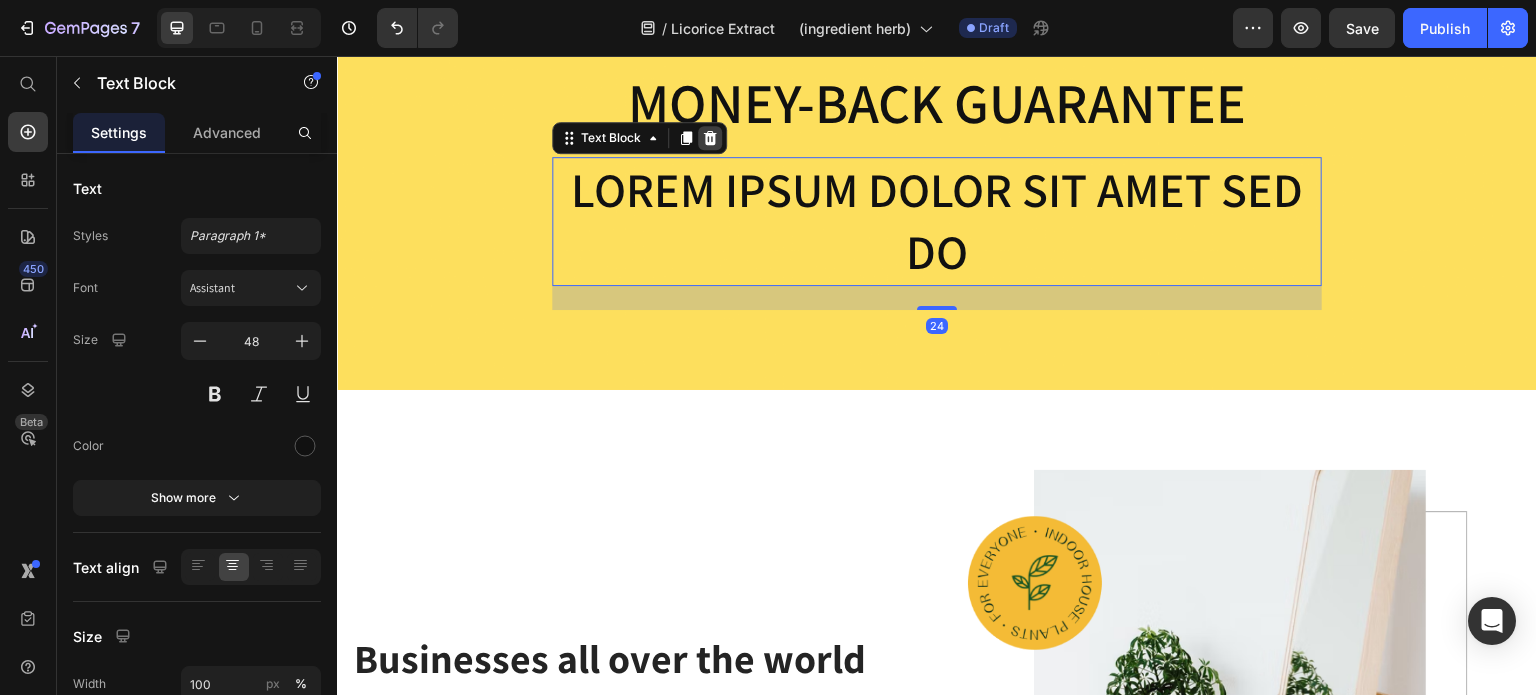 click 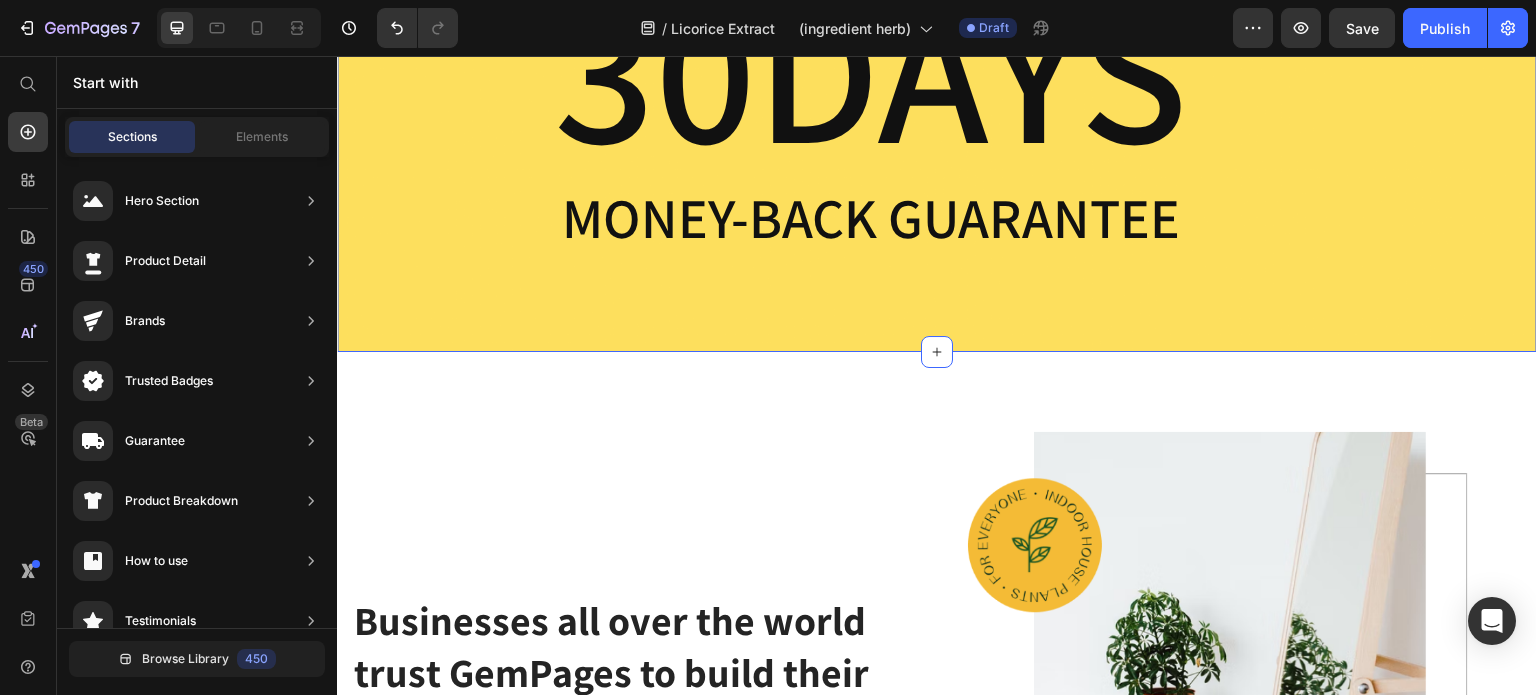scroll, scrollTop: 1213, scrollLeft: 0, axis: vertical 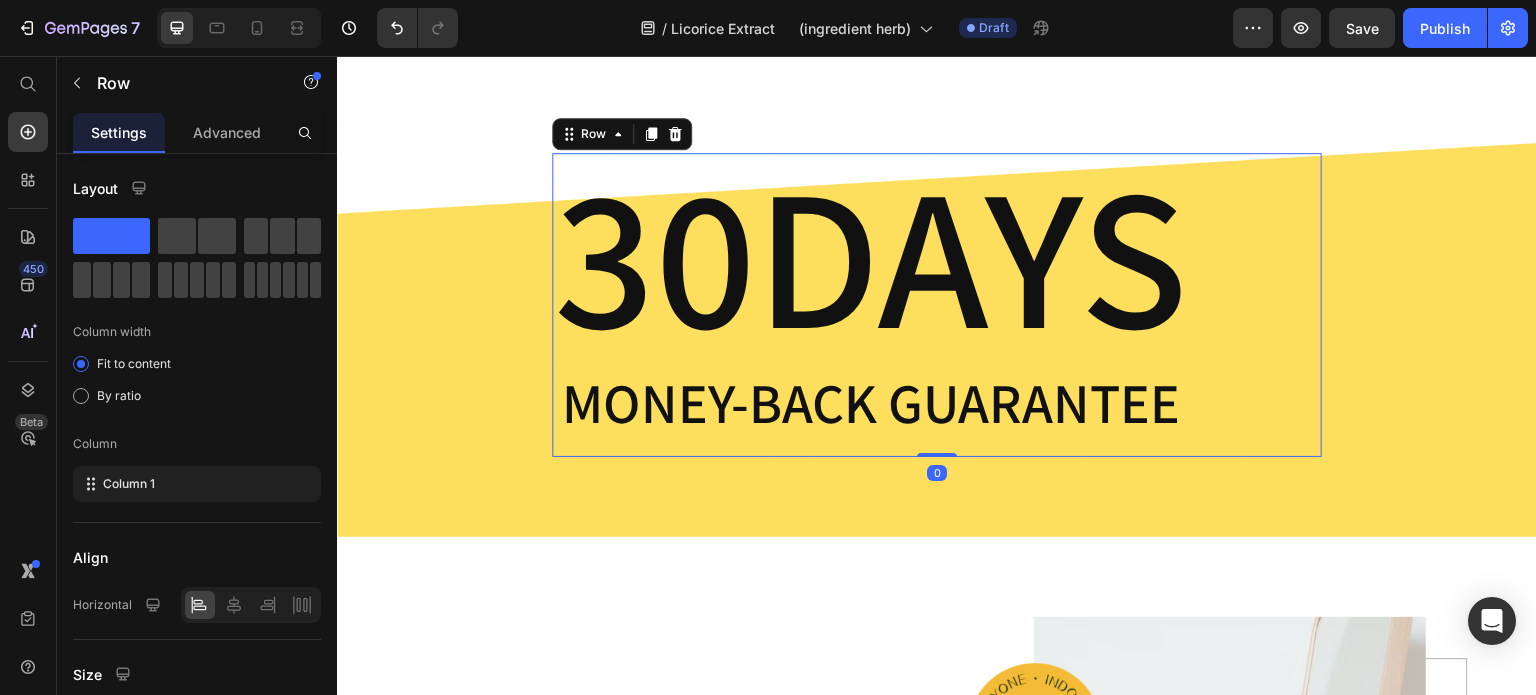 click on "30DAYS Heading Money-Back Guarantee Text Block Row 0" at bounding box center (937, 305) 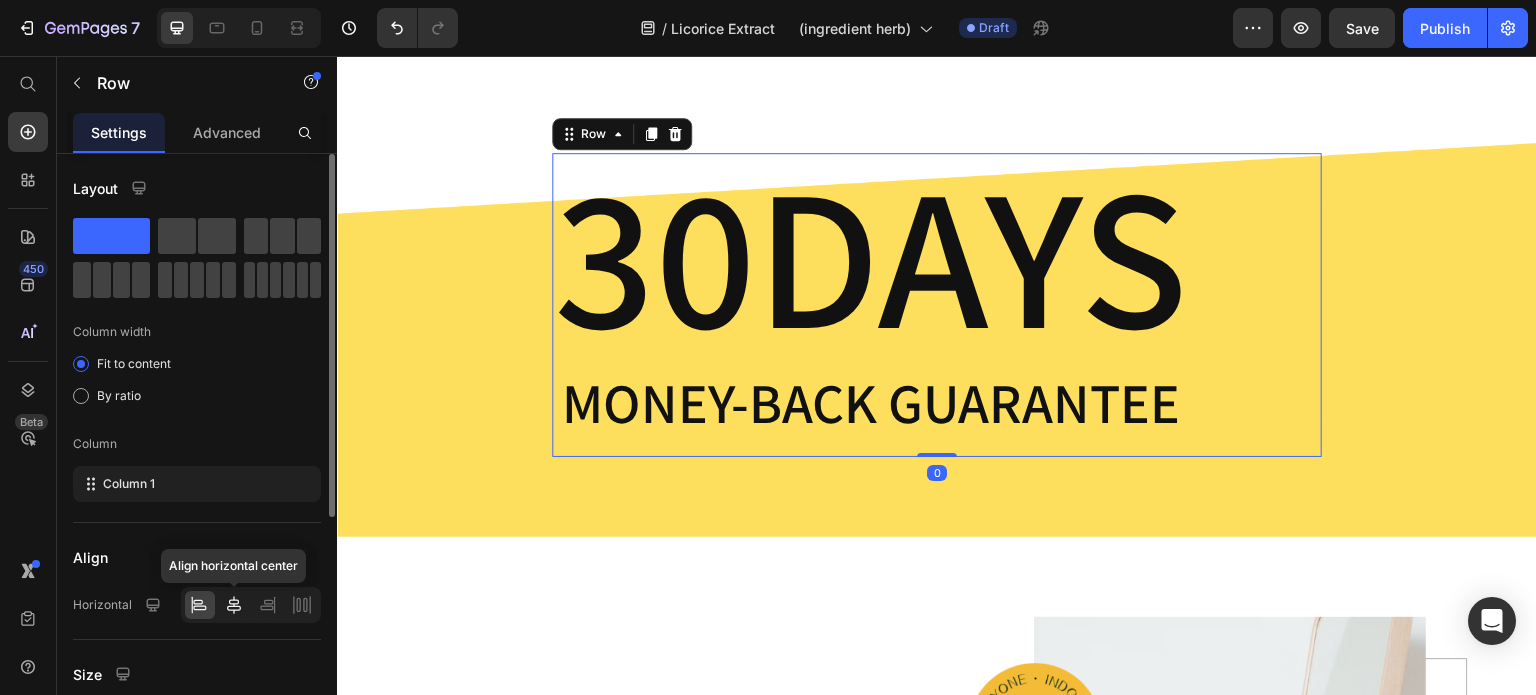 click 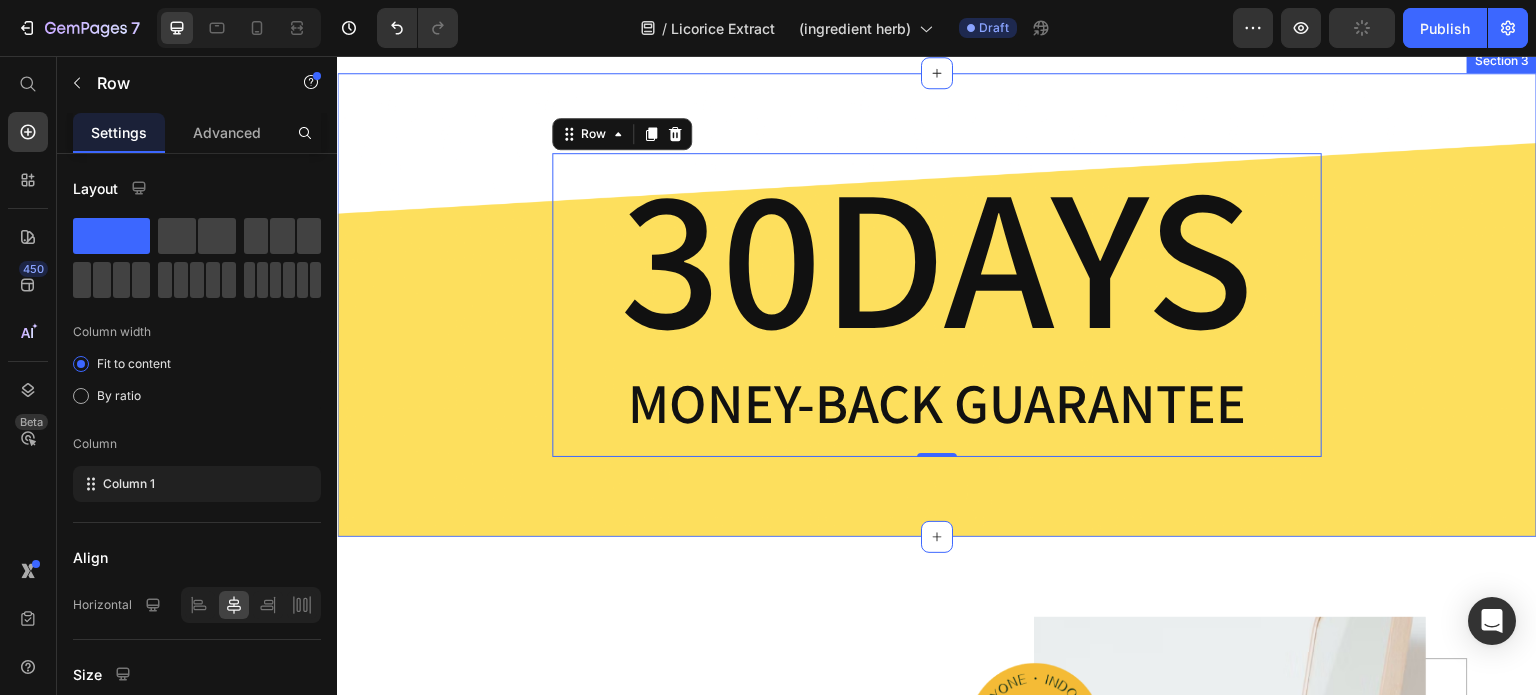 scroll, scrollTop: 1413, scrollLeft: 0, axis: vertical 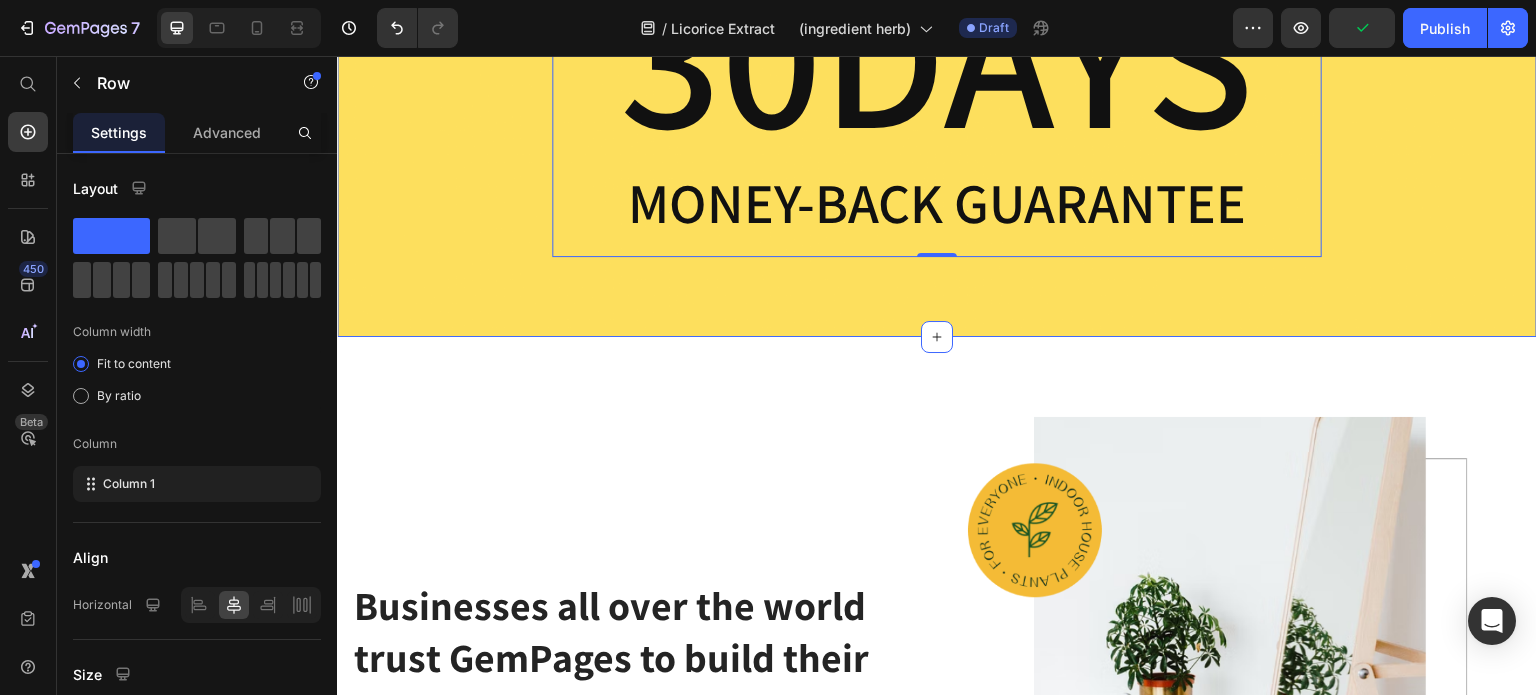 click on "30DAYS Heading Money-Back Guarantee Text Block Row 0" at bounding box center (937, 105) 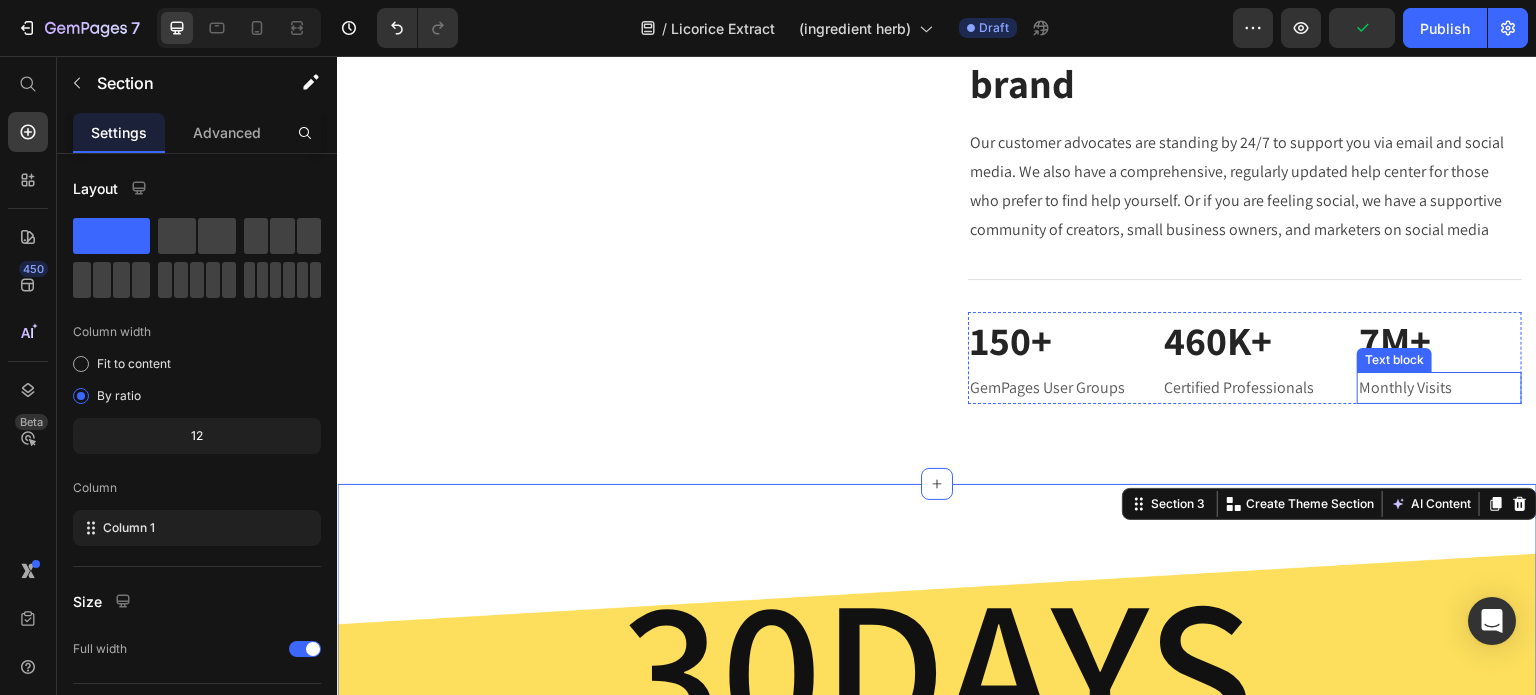 scroll, scrollTop: 713, scrollLeft: 0, axis: vertical 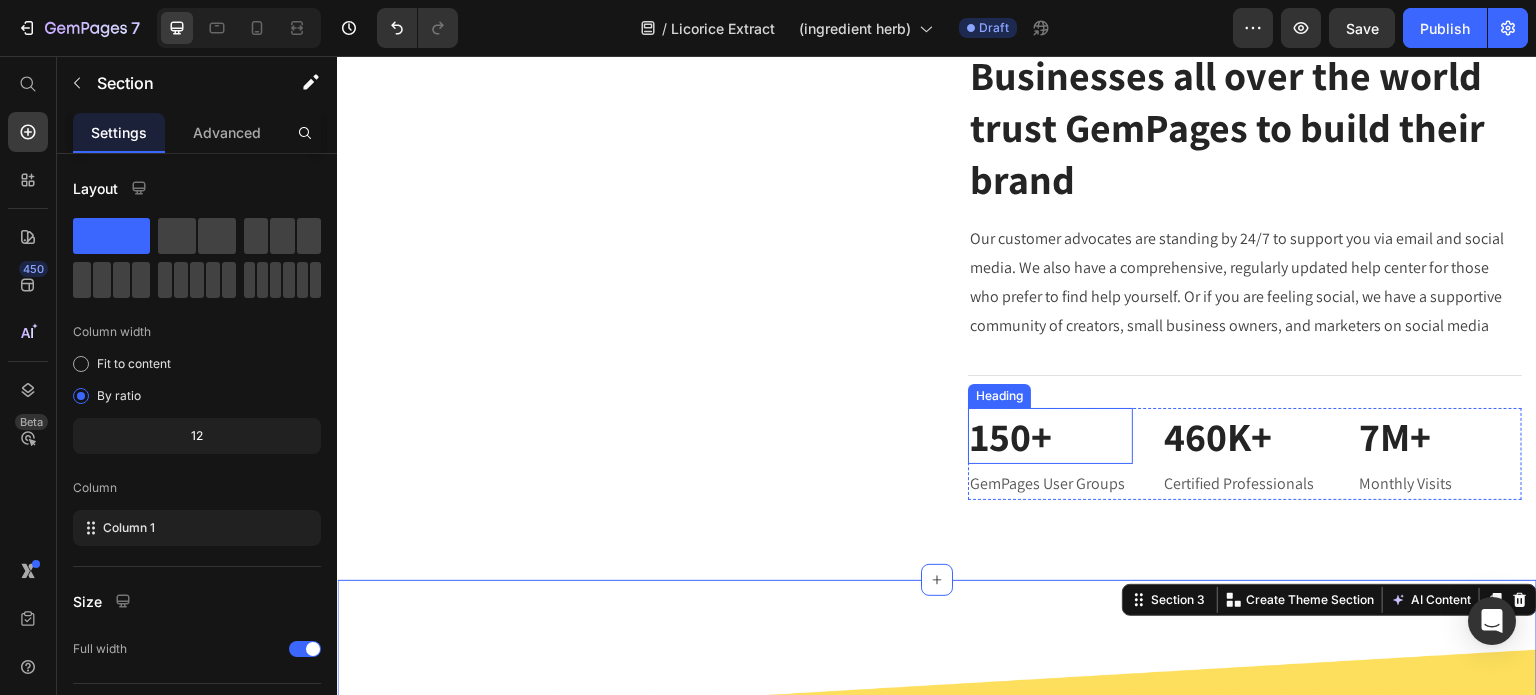 click on "150+" at bounding box center (1050, 436) 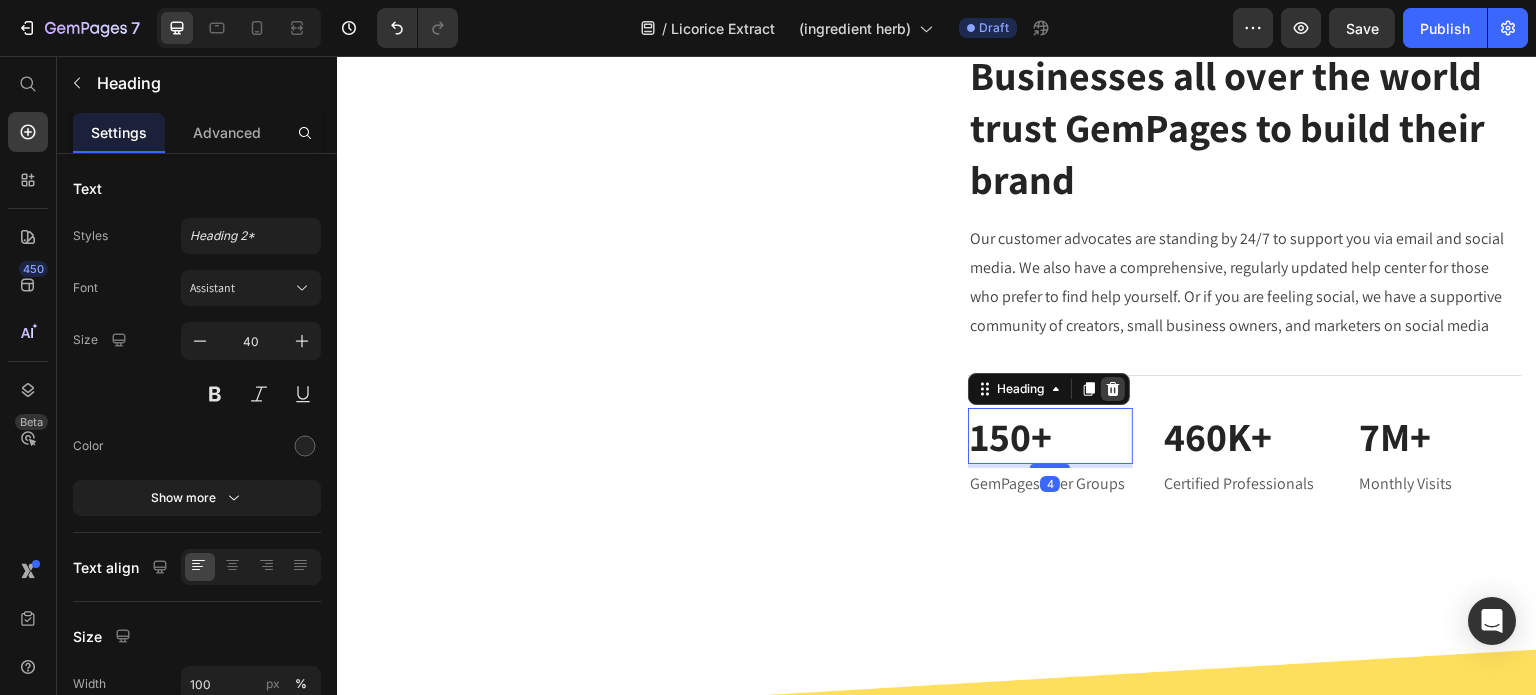 click 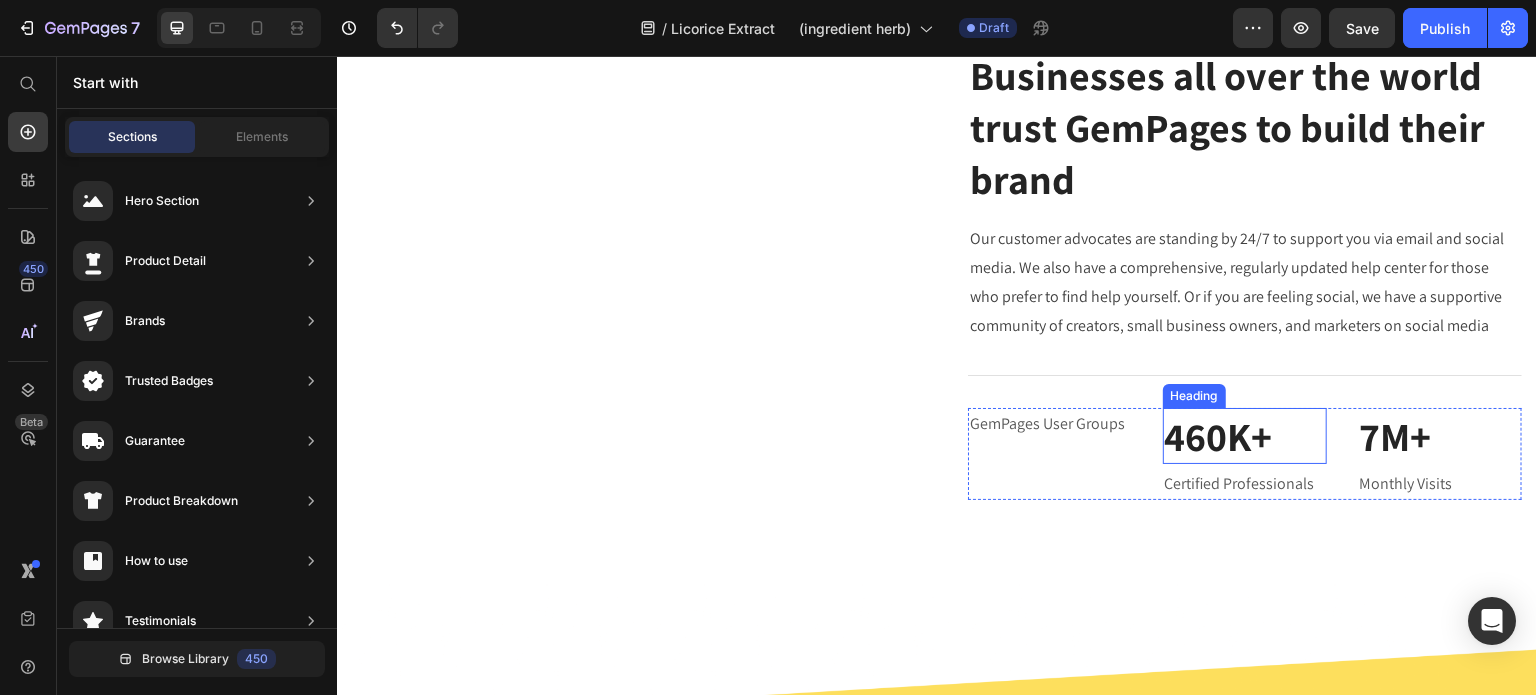 click on "460K+" at bounding box center [1245, 436] 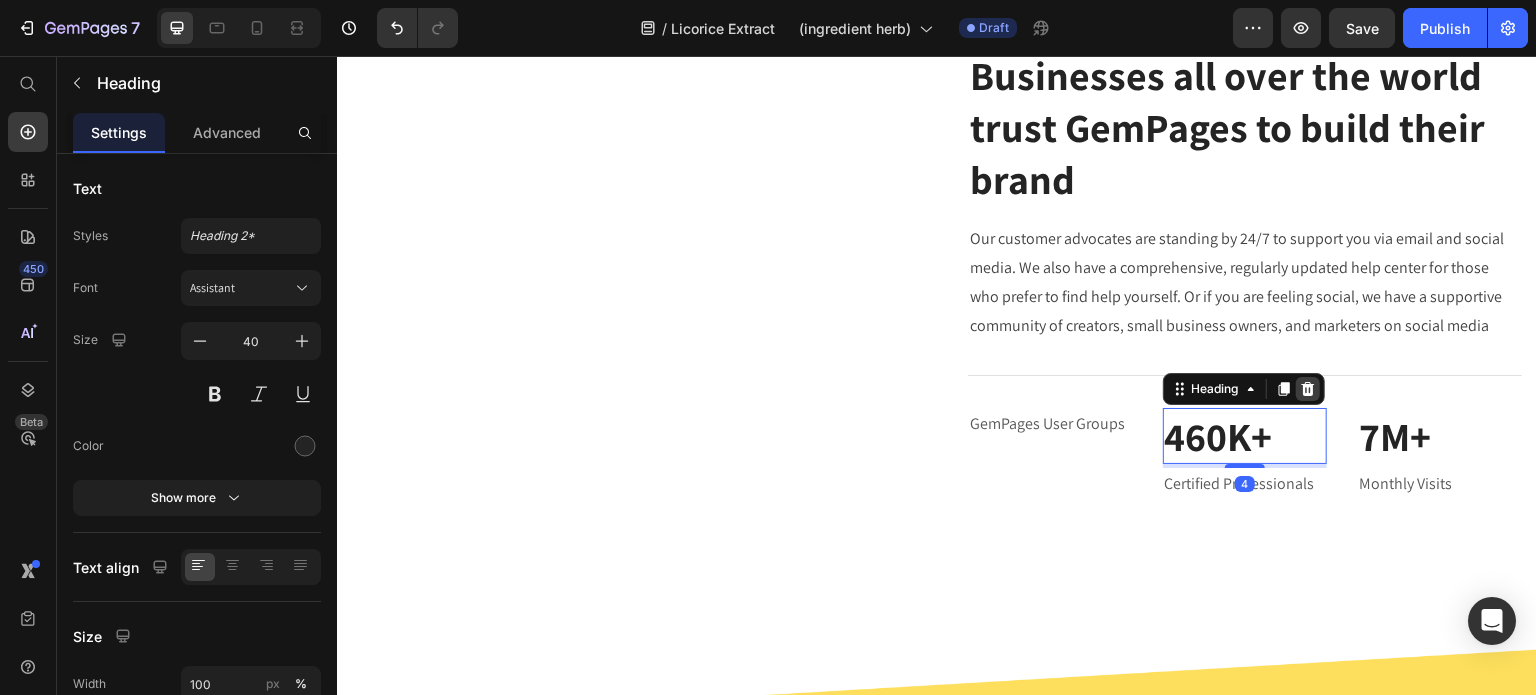 click 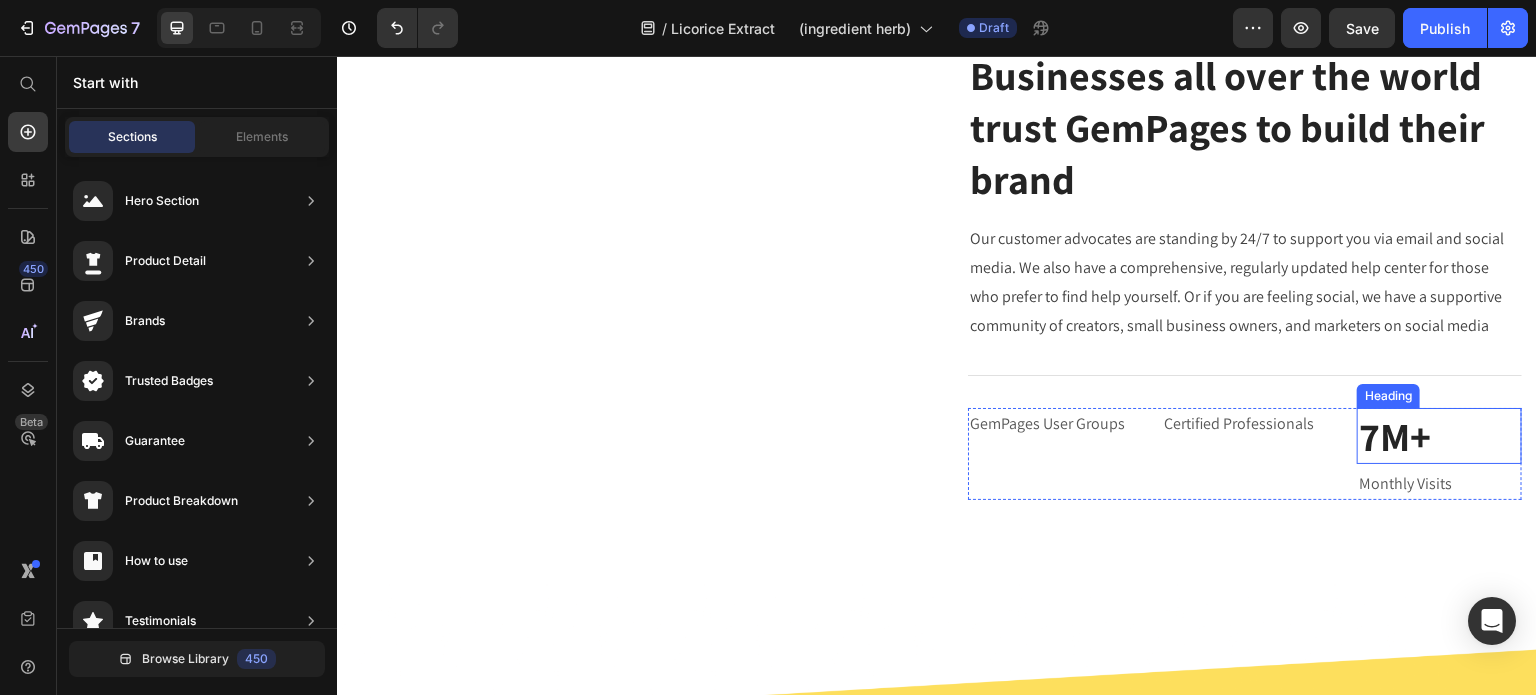 click on "7M+" at bounding box center [1439, 436] 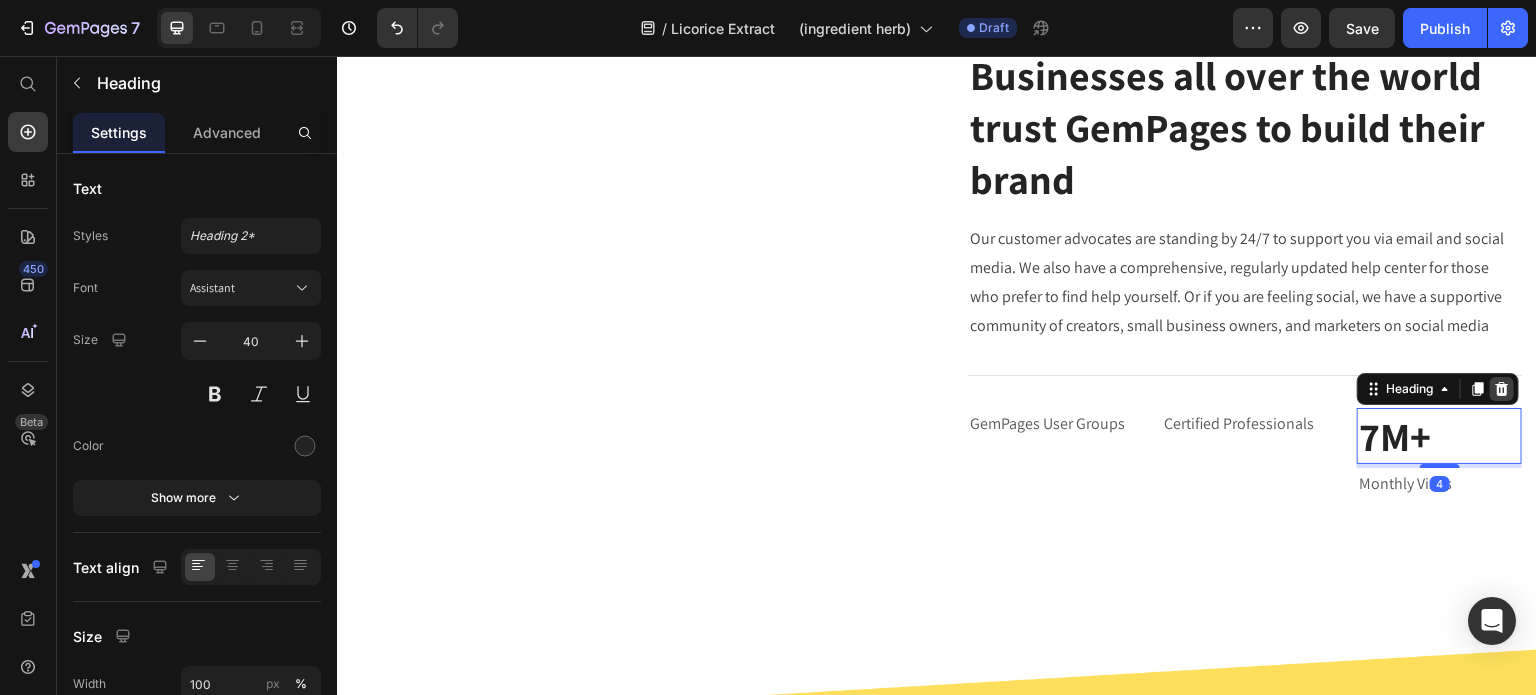 click 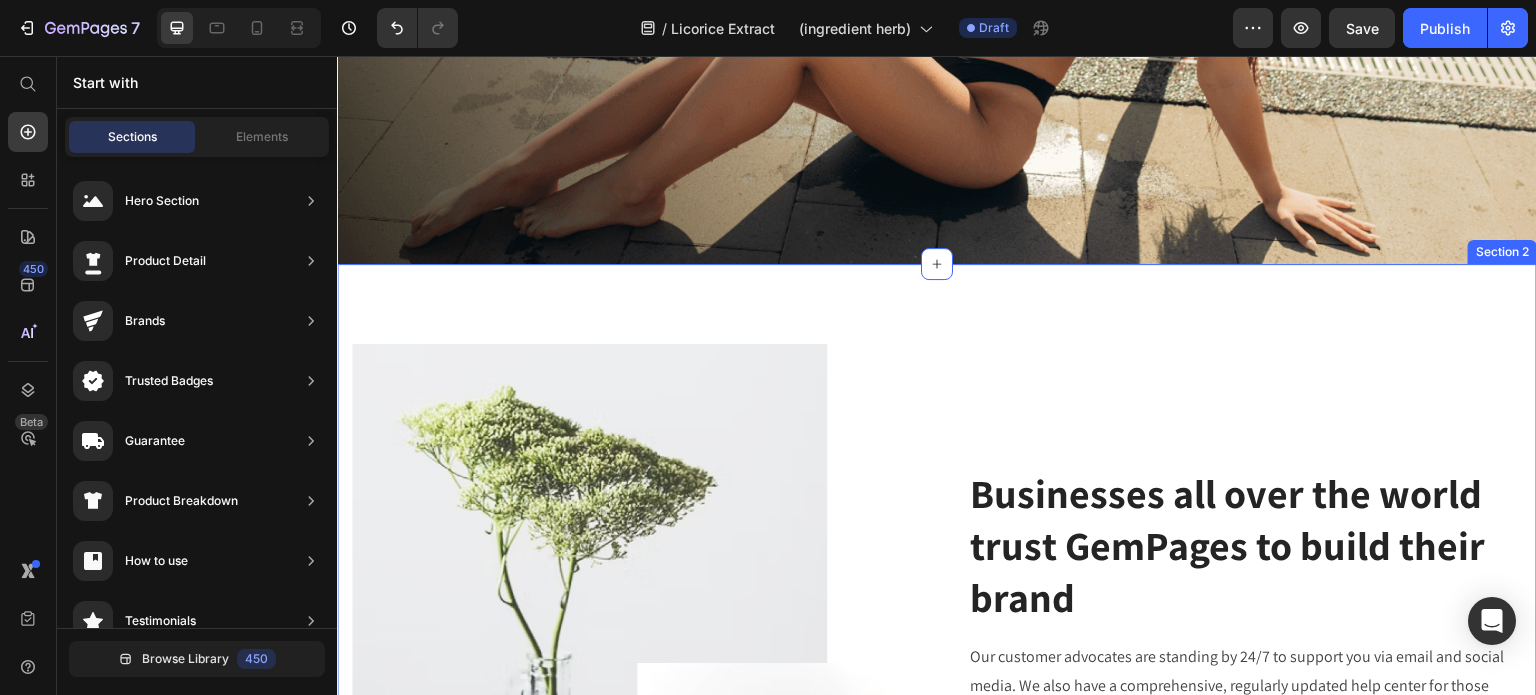 scroll, scrollTop: 413, scrollLeft: 0, axis: vertical 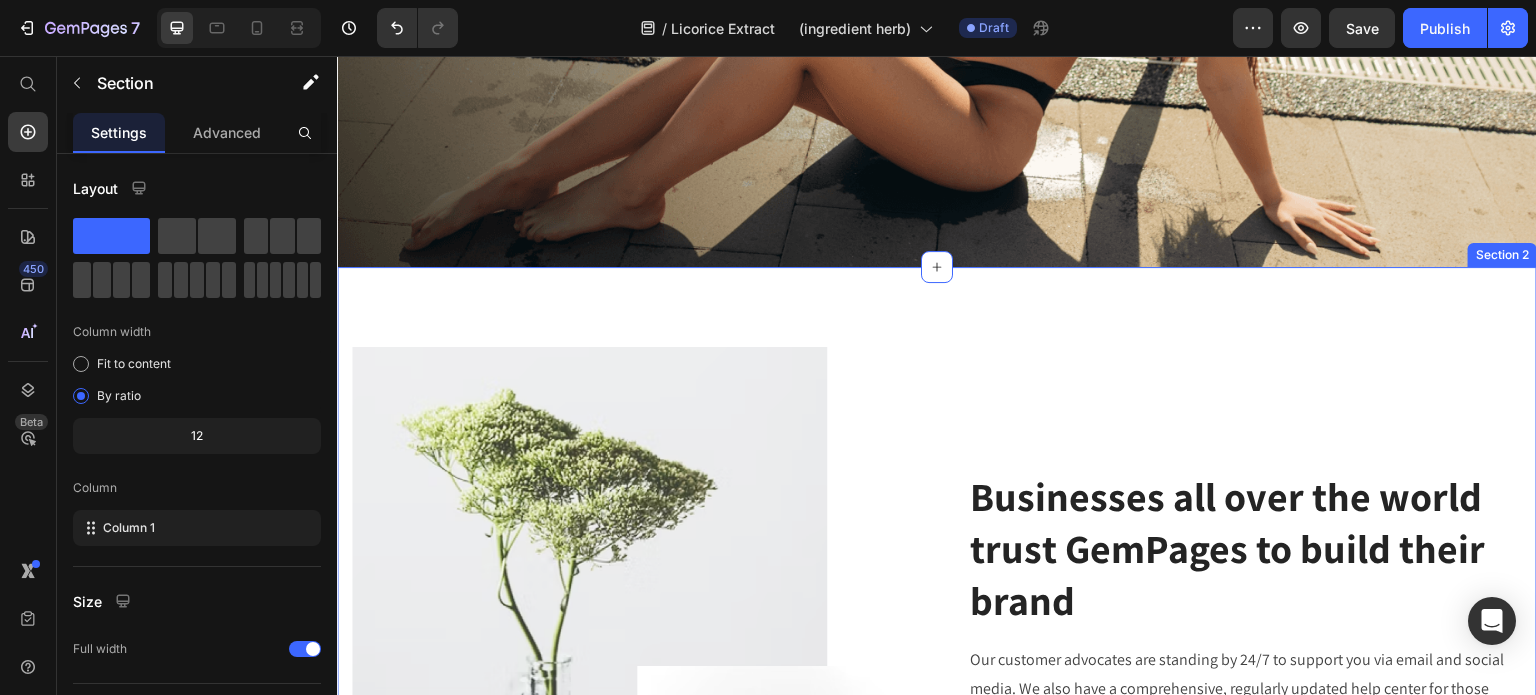 click on "Image Businesses all over the world trust GemPages to build their brand Heading Our customer advocates are standing by 24/7 to support you via [EMAIL] and social media. We also have a comprehensive, regularly updated help center for those who prefer to find help yourself. Or if you are feeling social, we have a supportive community of creators, small business owners, and marketers on social media Text block Title Line GemPages User Groups Text block Certified Professionals Text block Monthly Visits Text block Row Row Section 2" at bounding box center [937, 664] 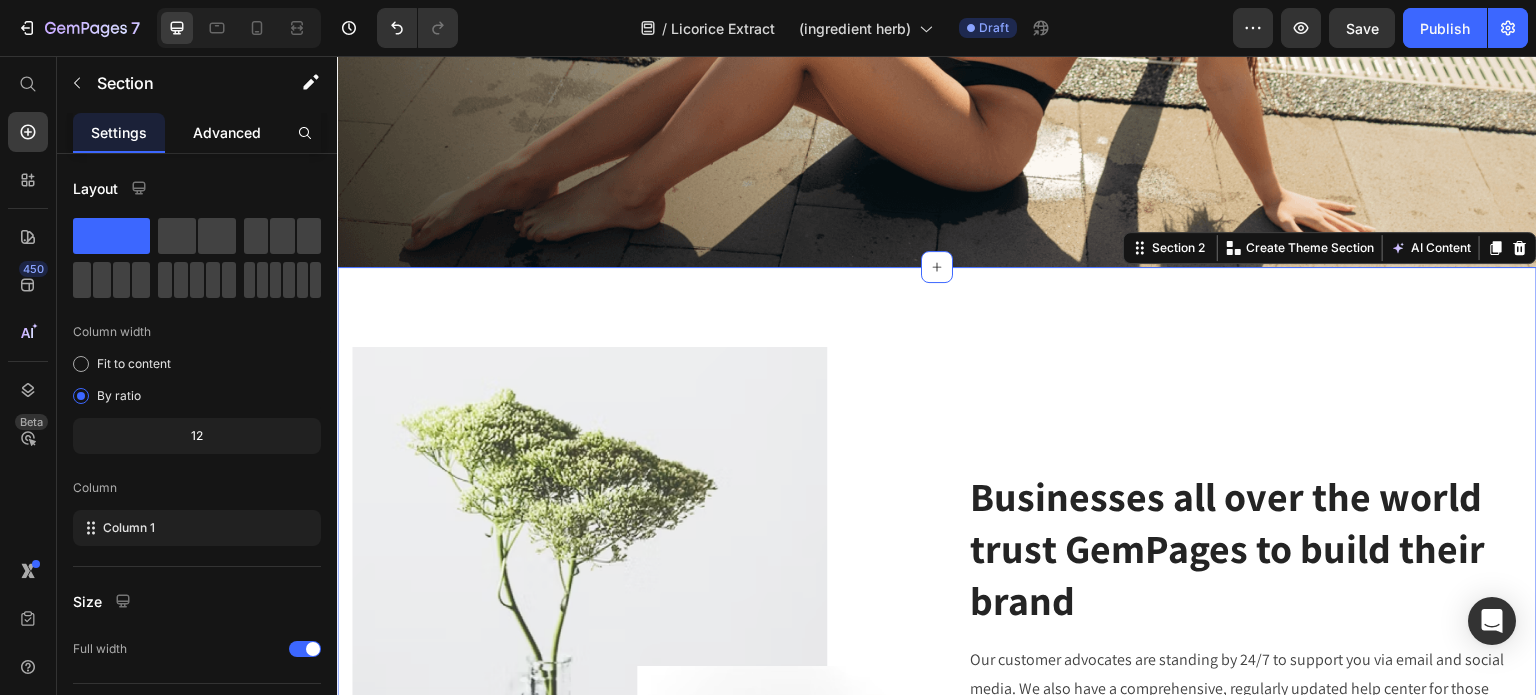 click on "Advanced" 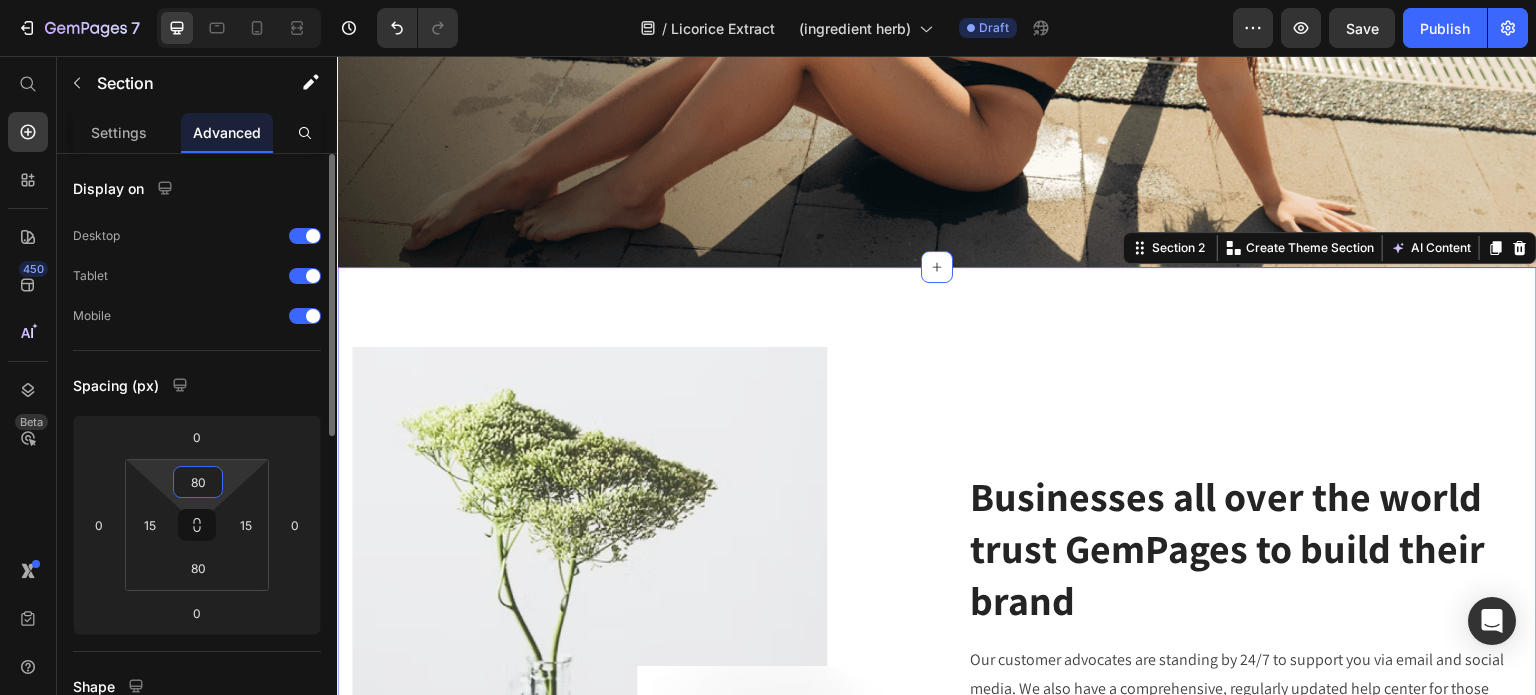 click on "80" at bounding box center (198, 482) 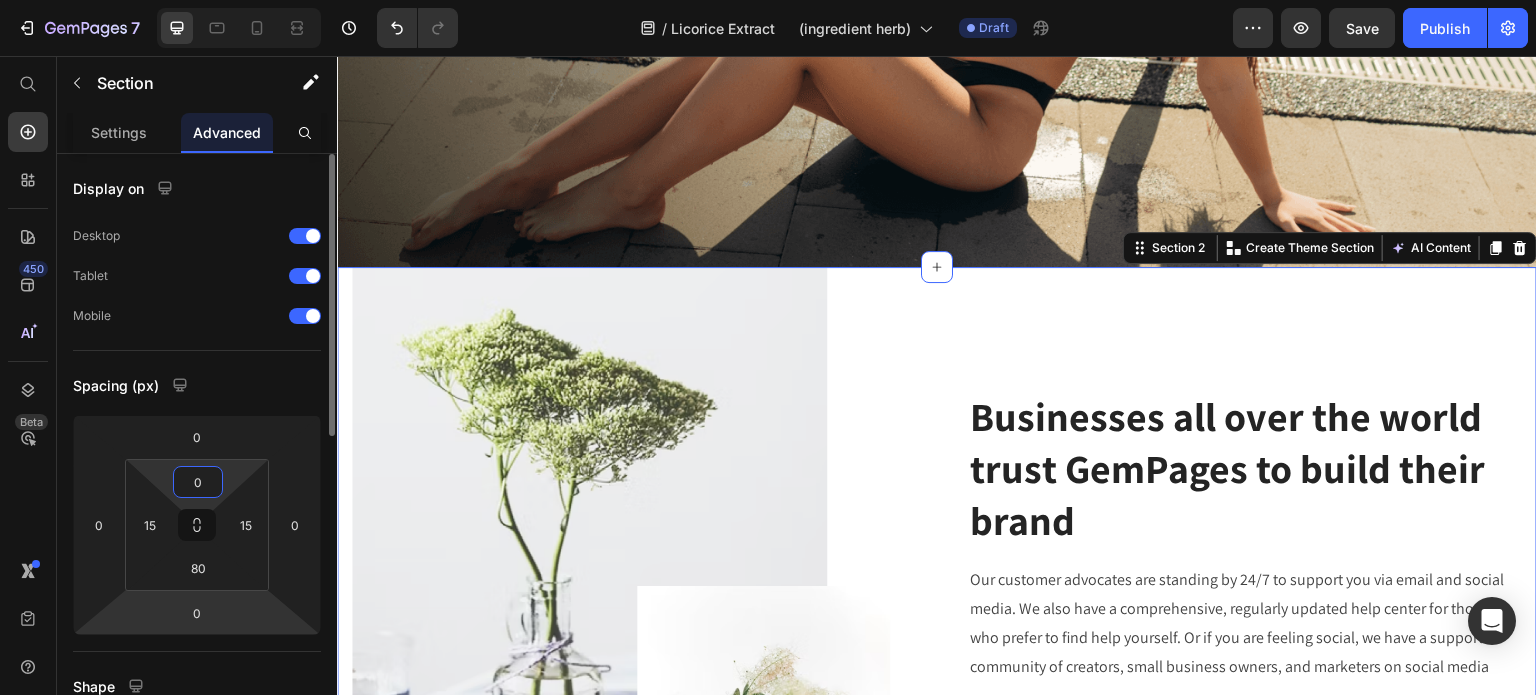 scroll, scrollTop: 100, scrollLeft: 0, axis: vertical 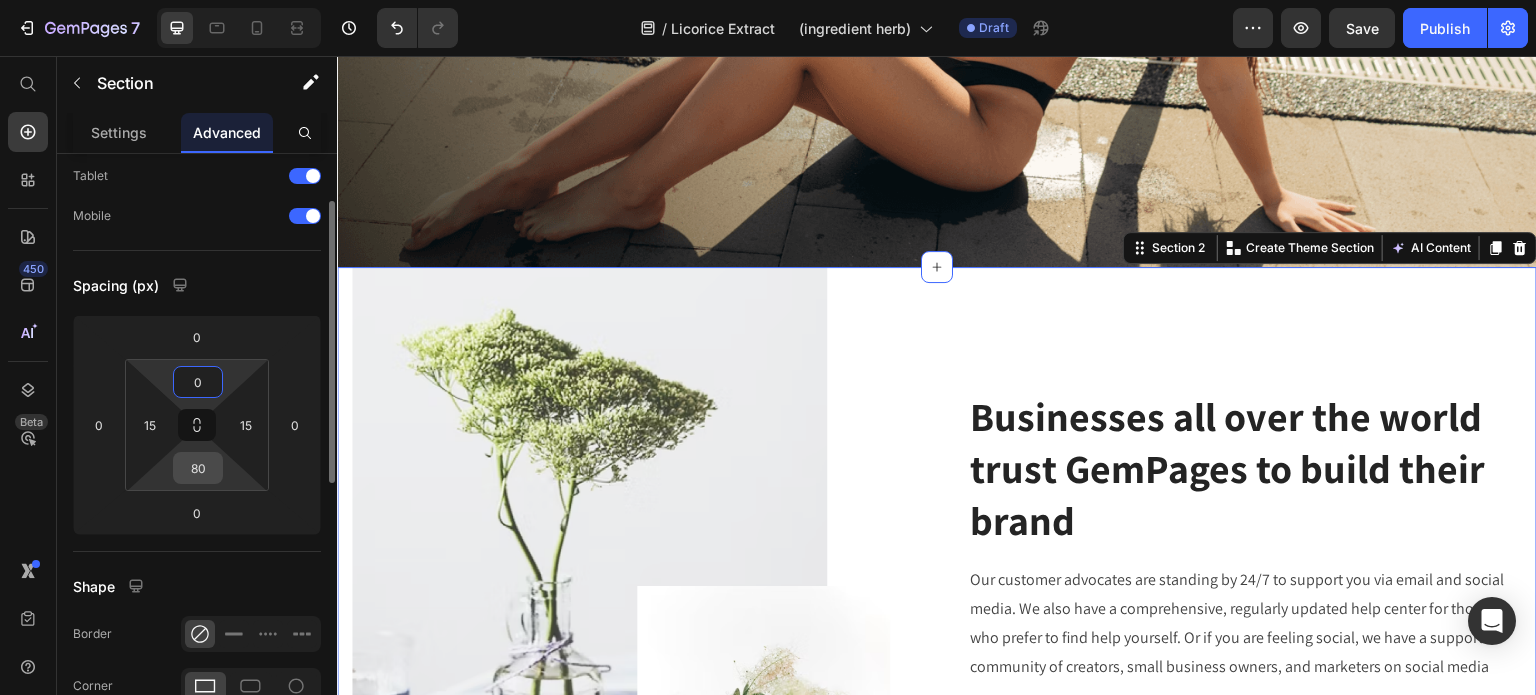 type on "0" 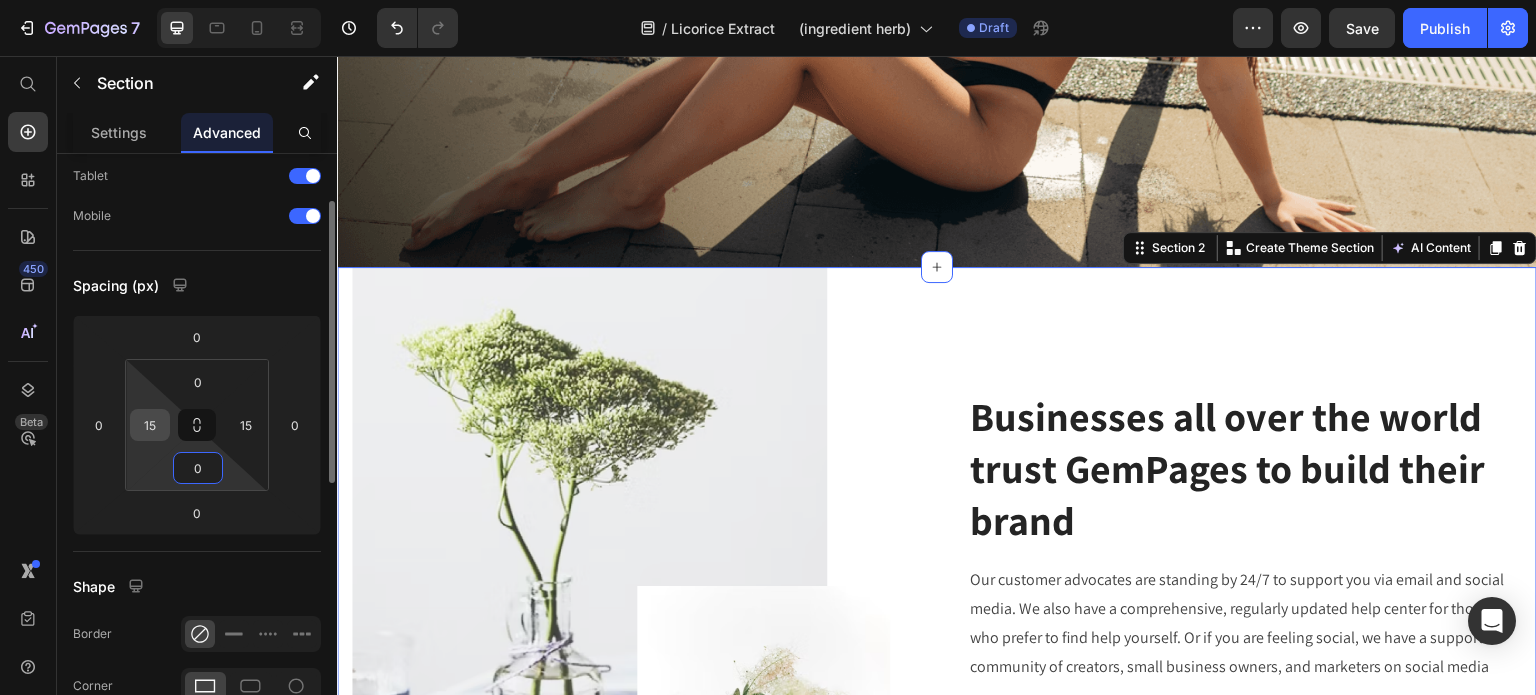 type on "0" 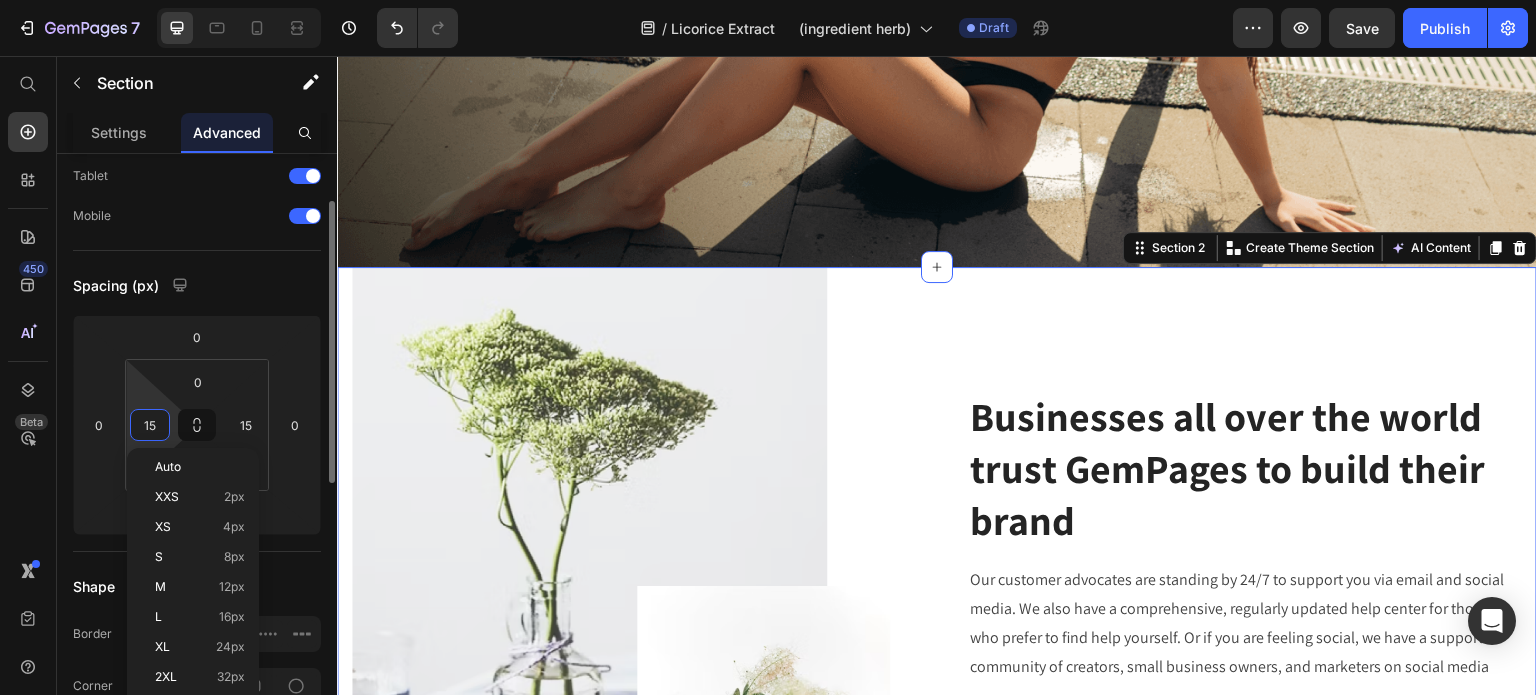 type on "0" 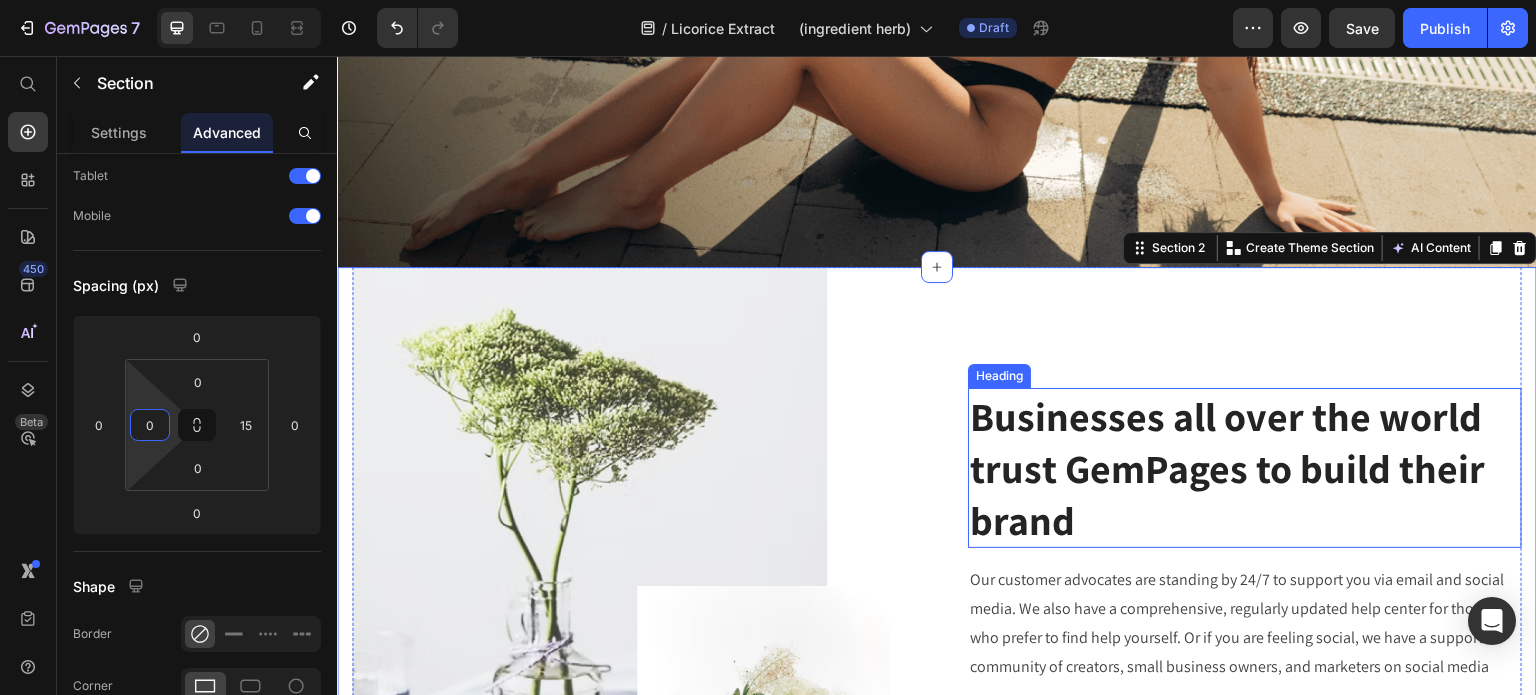 click on "Businesses all over the world trust GemPages to build their brand Heading Our customer advocates are standing by 24/7 to support you via [EMAIL] and social media. We also have a comprehensive, regularly updated help center for those who prefer to find help yourself. Or if you are feeling social, we have a supportive community of creators, small business owners, and marketers on social media Text block Title Line GemPages User Groups Text block Certified Professionals Text block Monthly Visits Text block Row" at bounding box center (1245, 584) 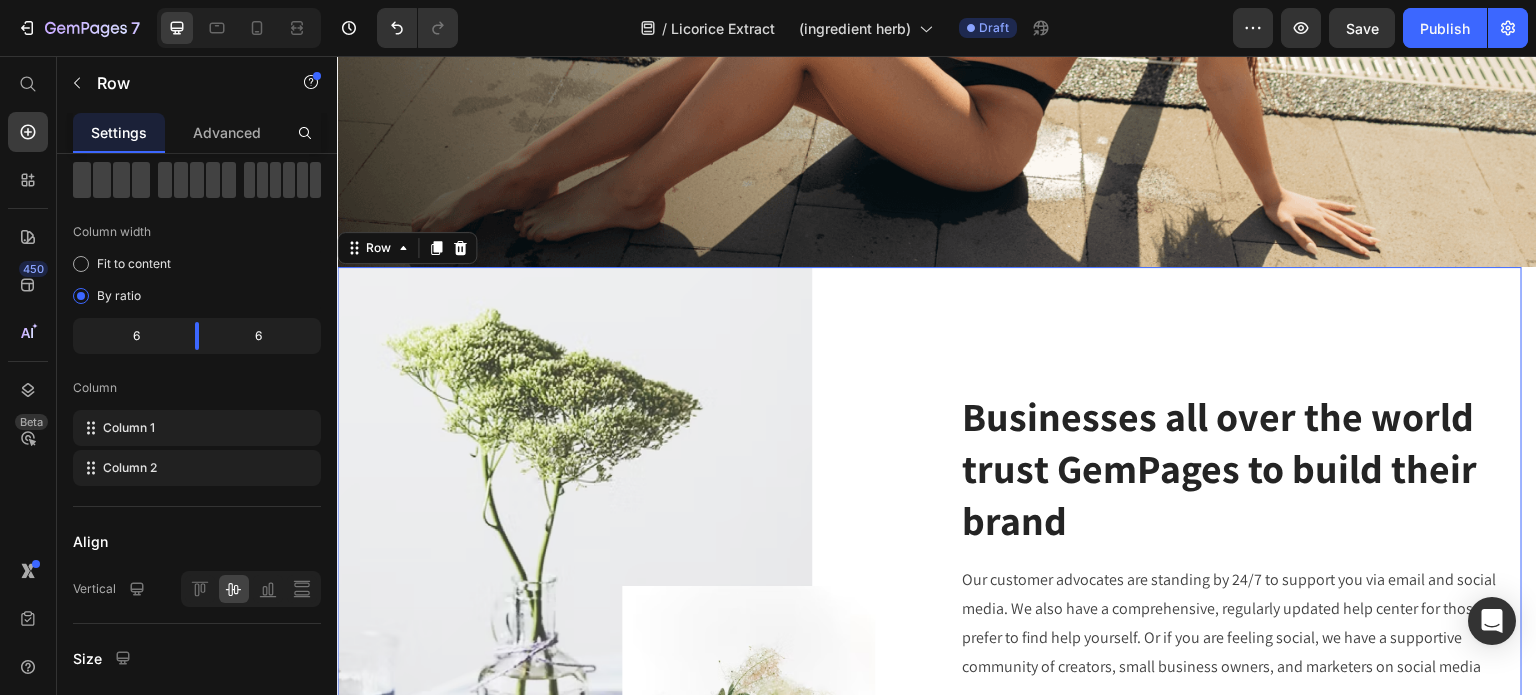 scroll, scrollTop: 0, scrollLeft: 0, axis: both 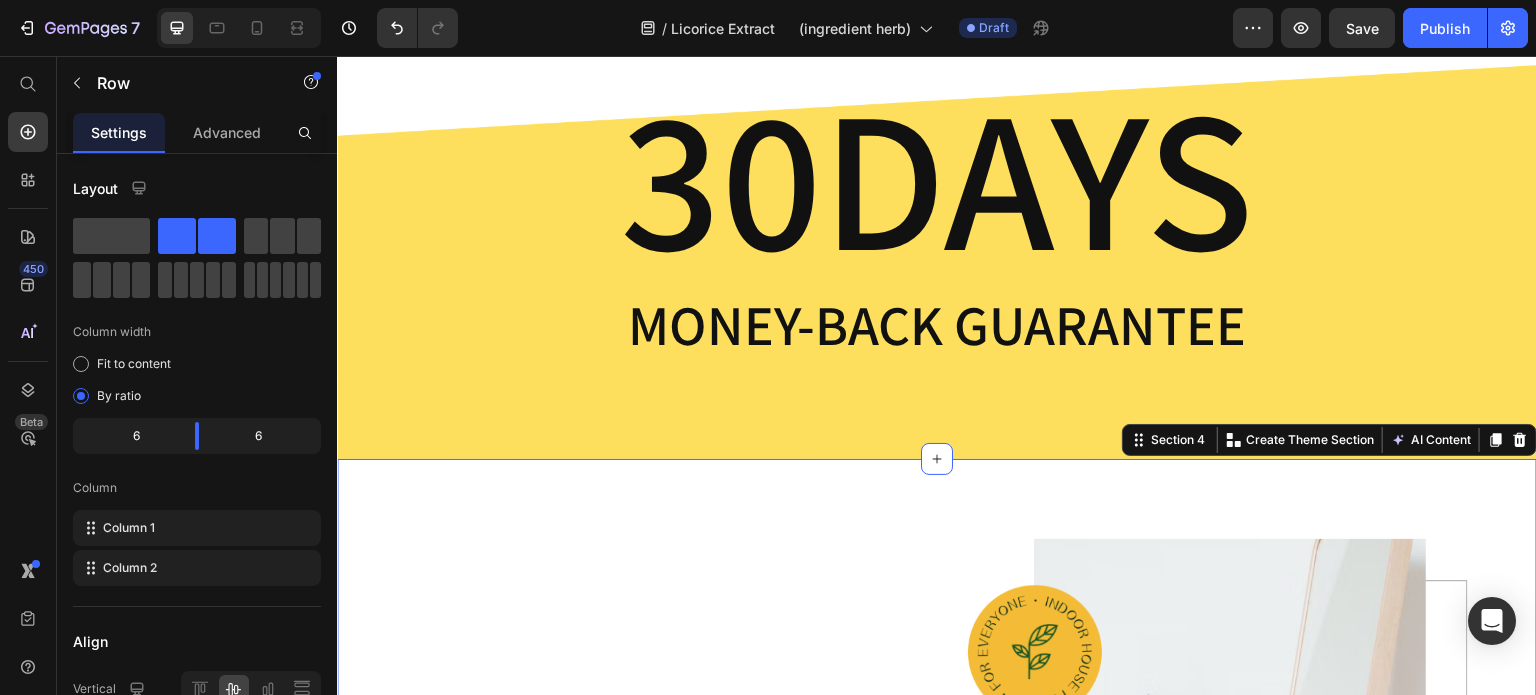 click on "Businesses all over the world trust GemPages to build their brand Heading We’re a values-driven company that provides affordable, intuitive. Text block Image Row Section 4 You can create reusable sections Create Theme Section AI Content Write with GemAI What would you like to describe here? Tone and Voice Persuasive Product Show more Generate" at bounding box center [937, 827] 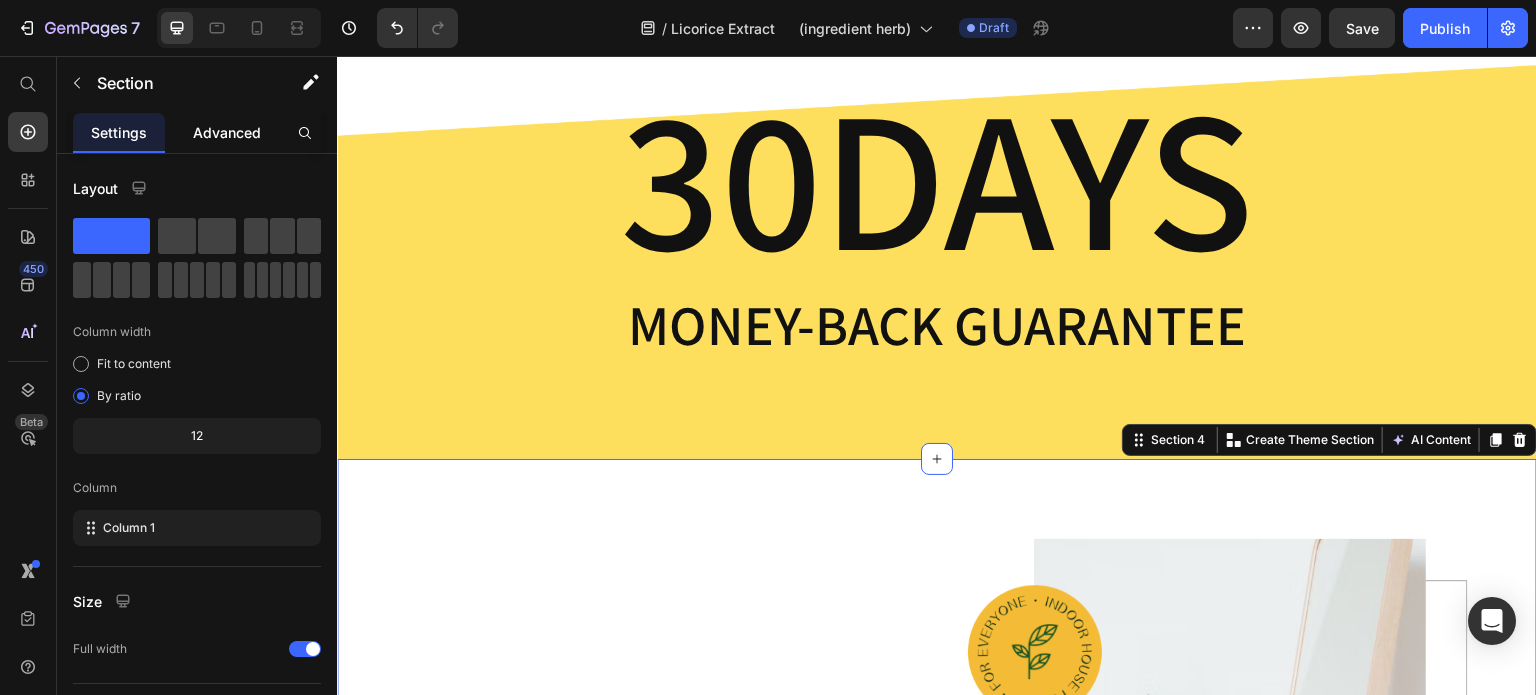 click on "Advanced" at bounding box center [227, 132] 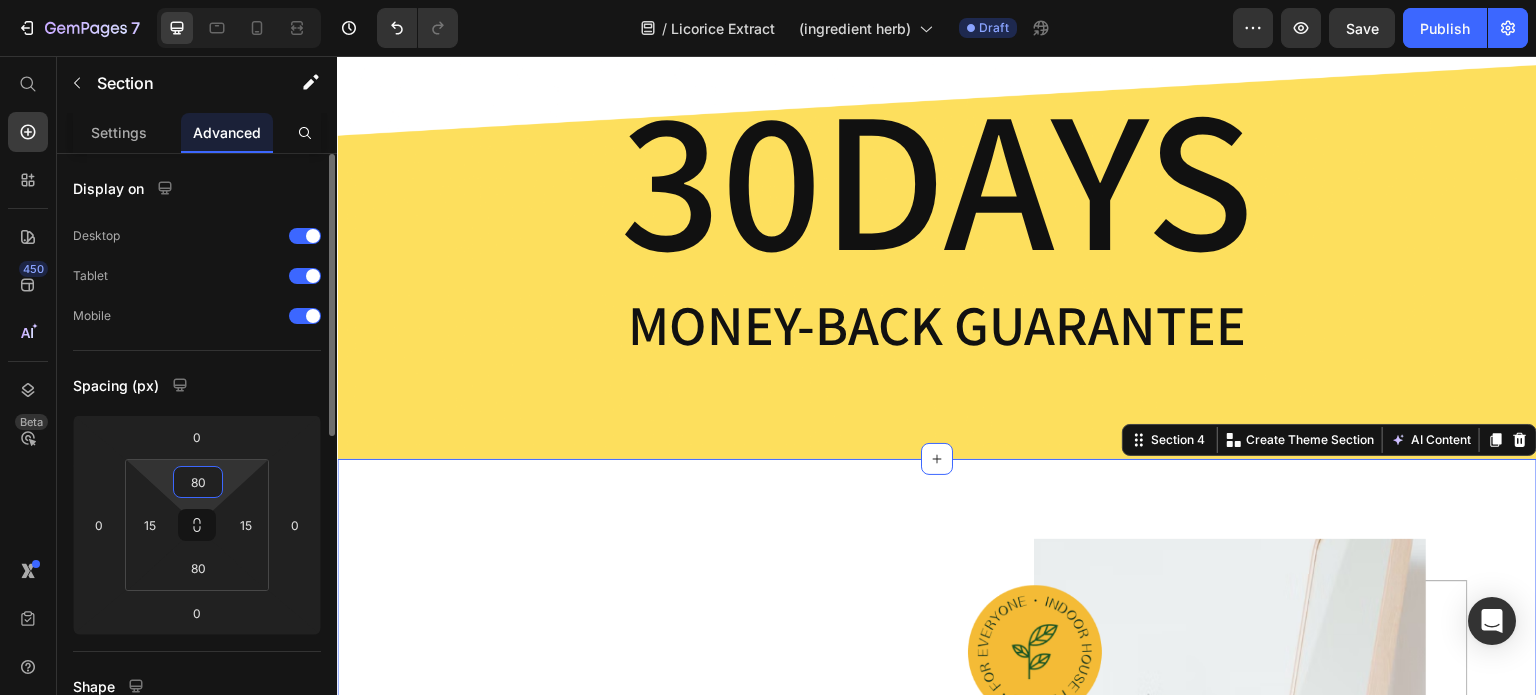 click on "80" at bounding box center (198, 482) 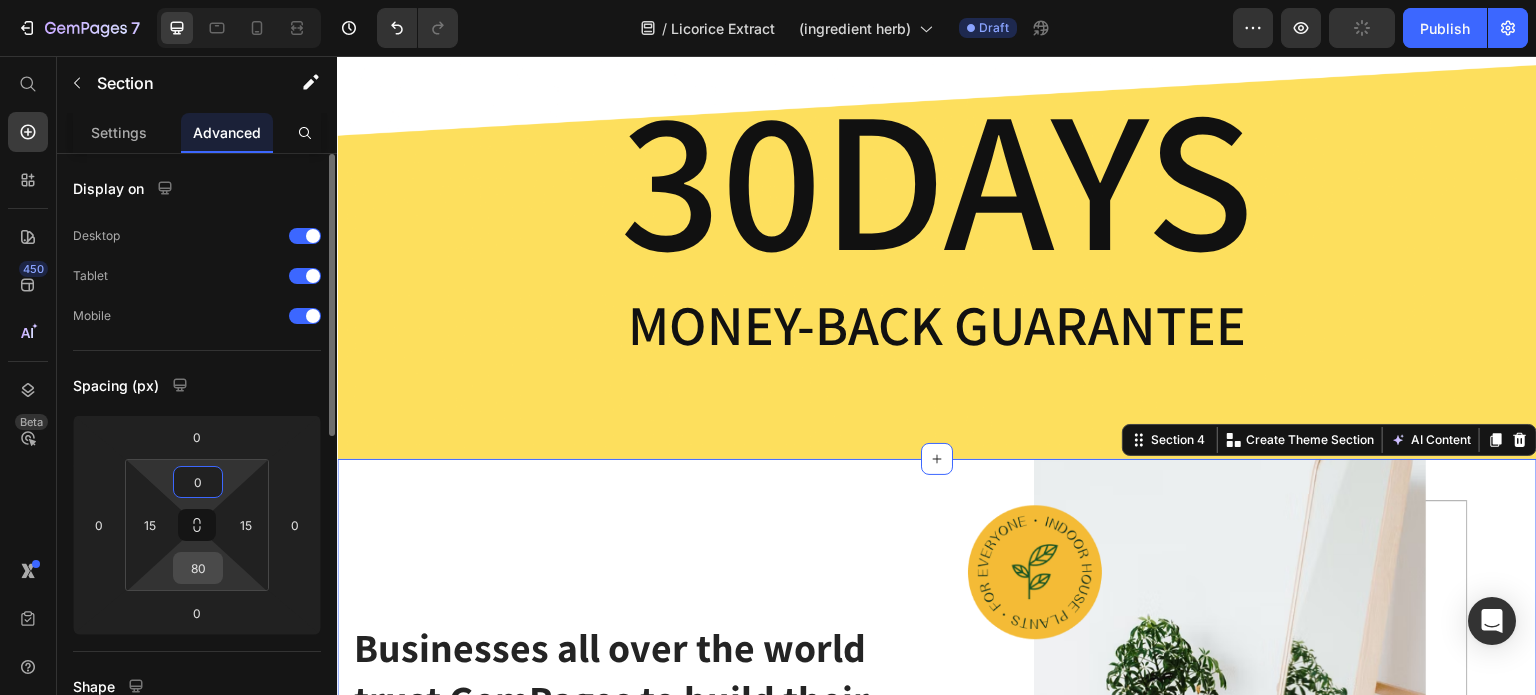 type on "0" 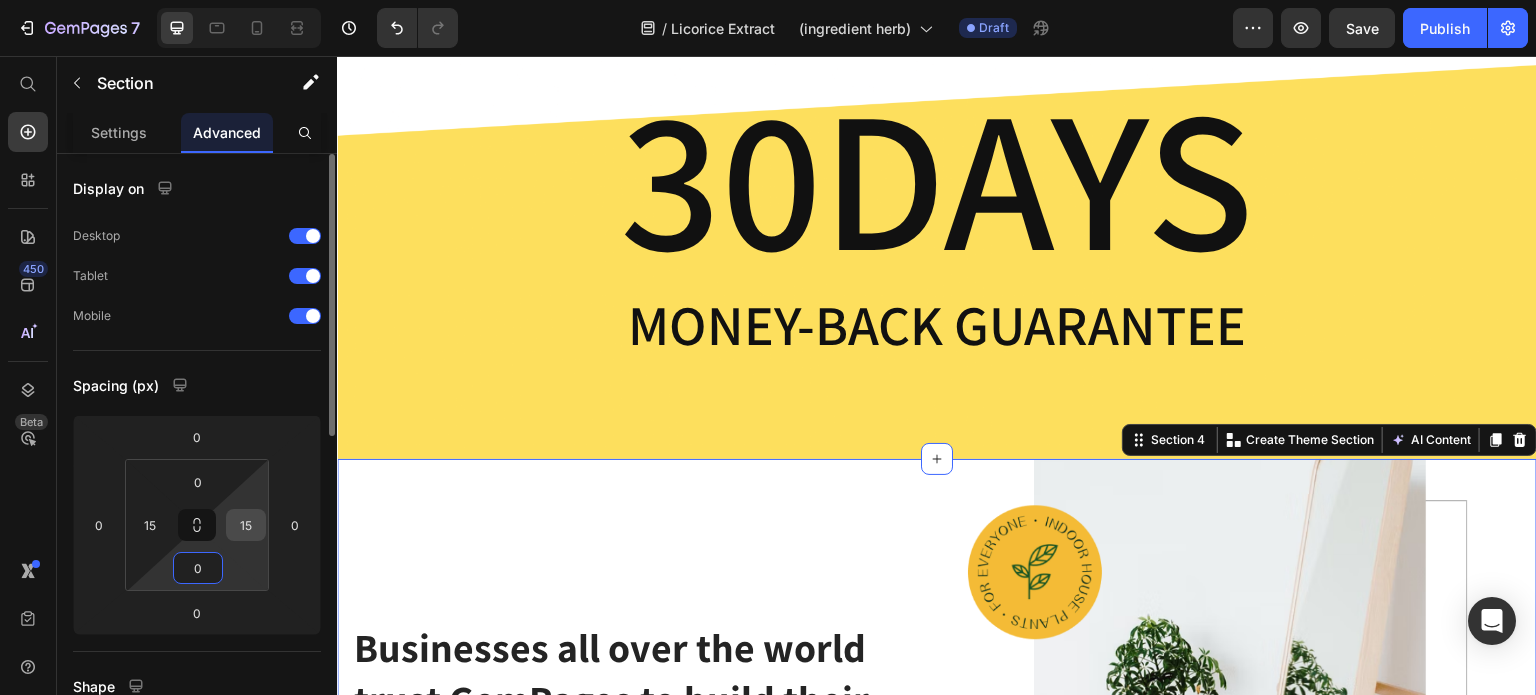type on "0" 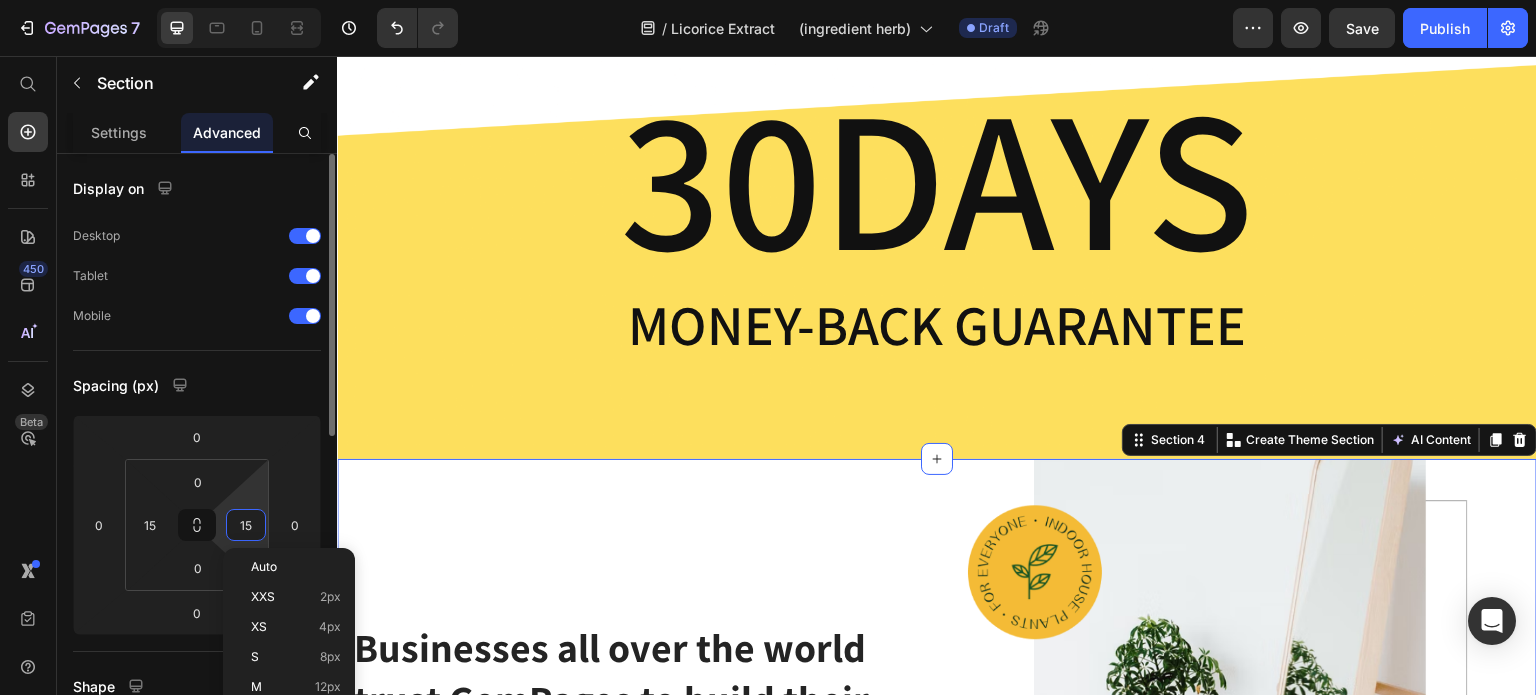 type on "0" 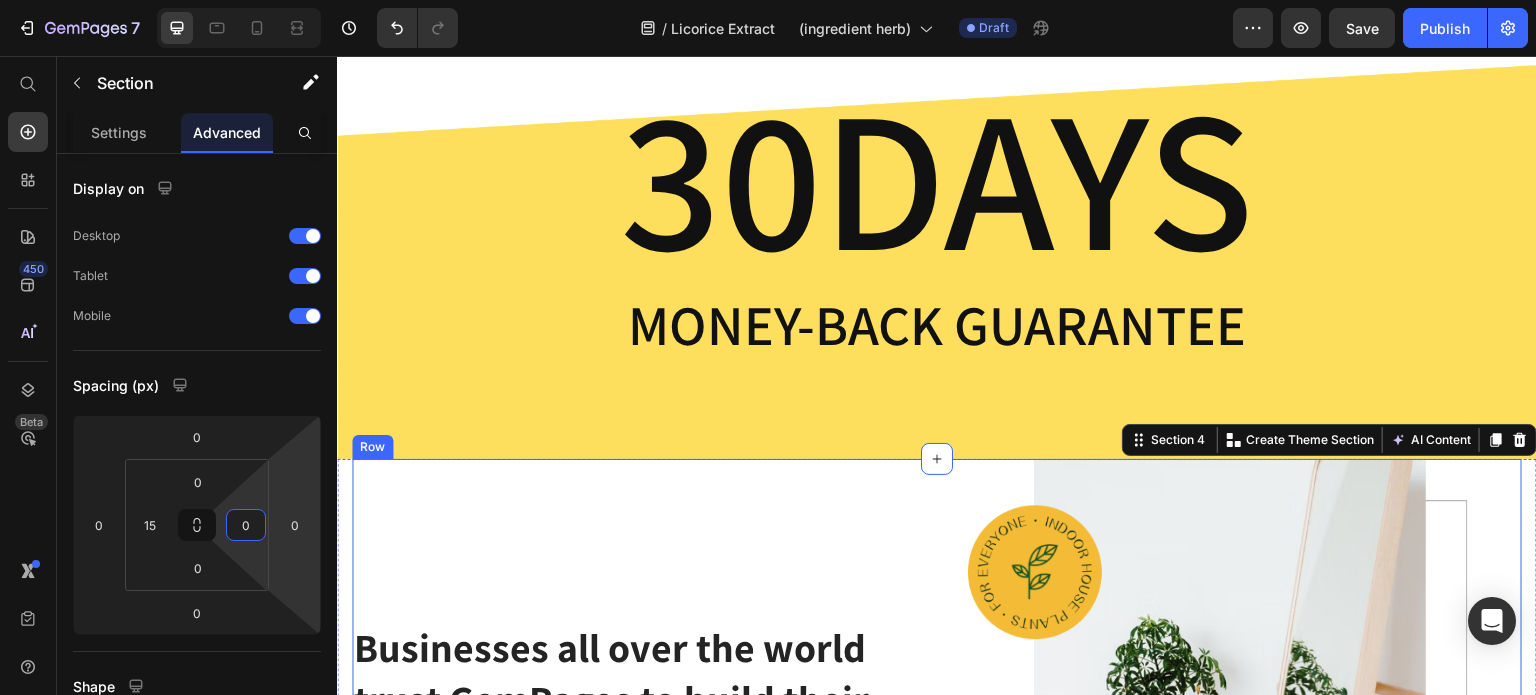 click on "Businesses all over the world trust GemPages to build their brand Heading We’re a values-driven company that provides affordable, intuitive. Text block" at bounding box center (629, 747) 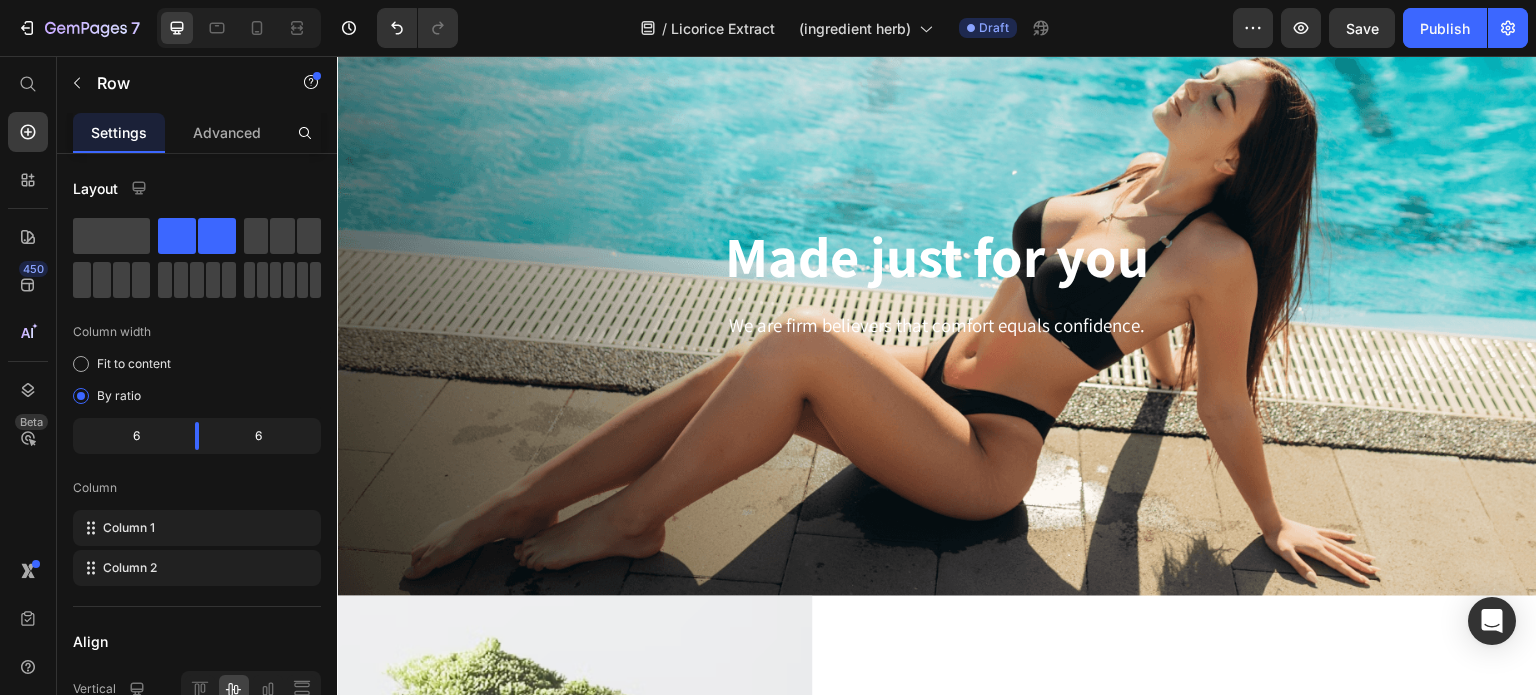 scroll, scrollTop: 0, scrollLeft: 0, axis: both 